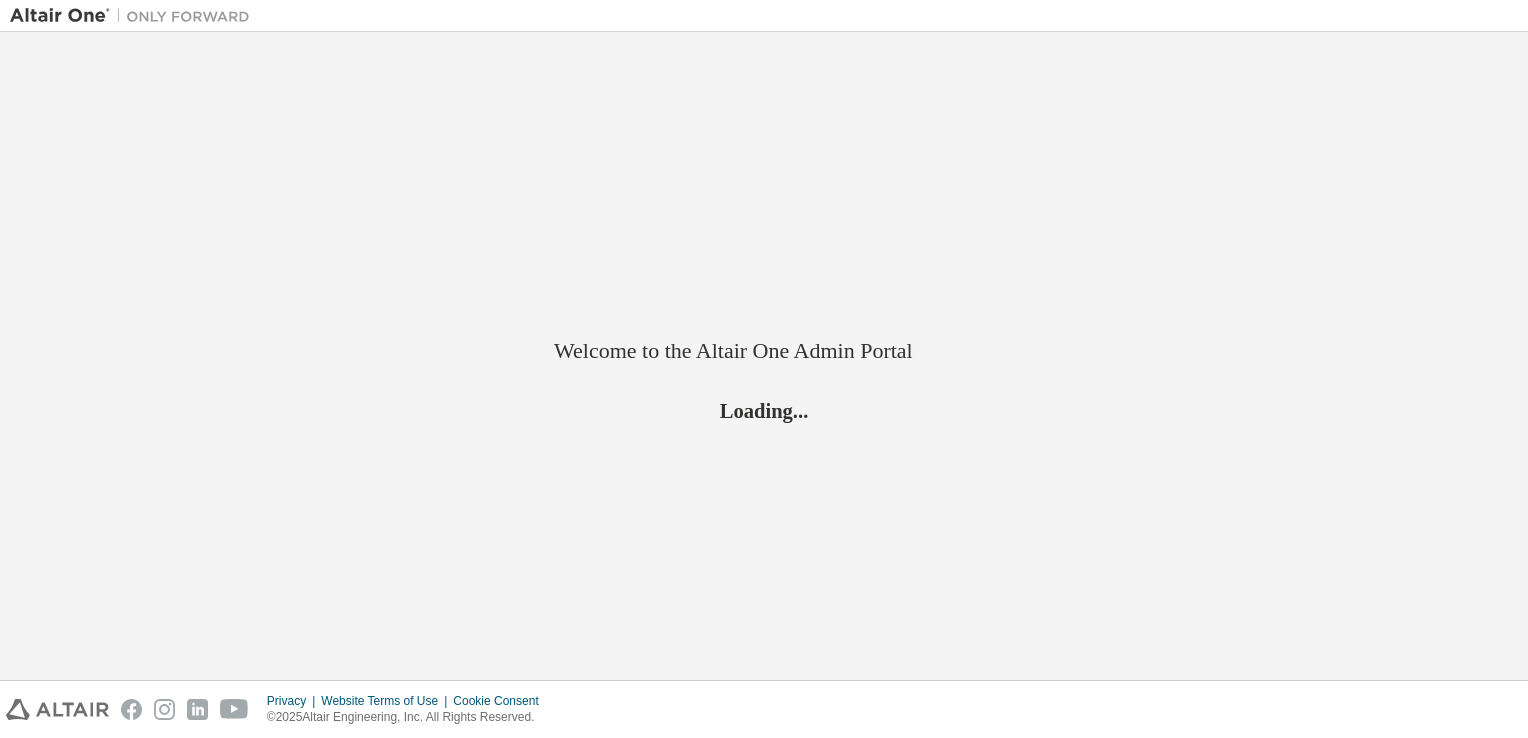 scroll, scrollTop: 0, scrollLeft: 0, axis: both 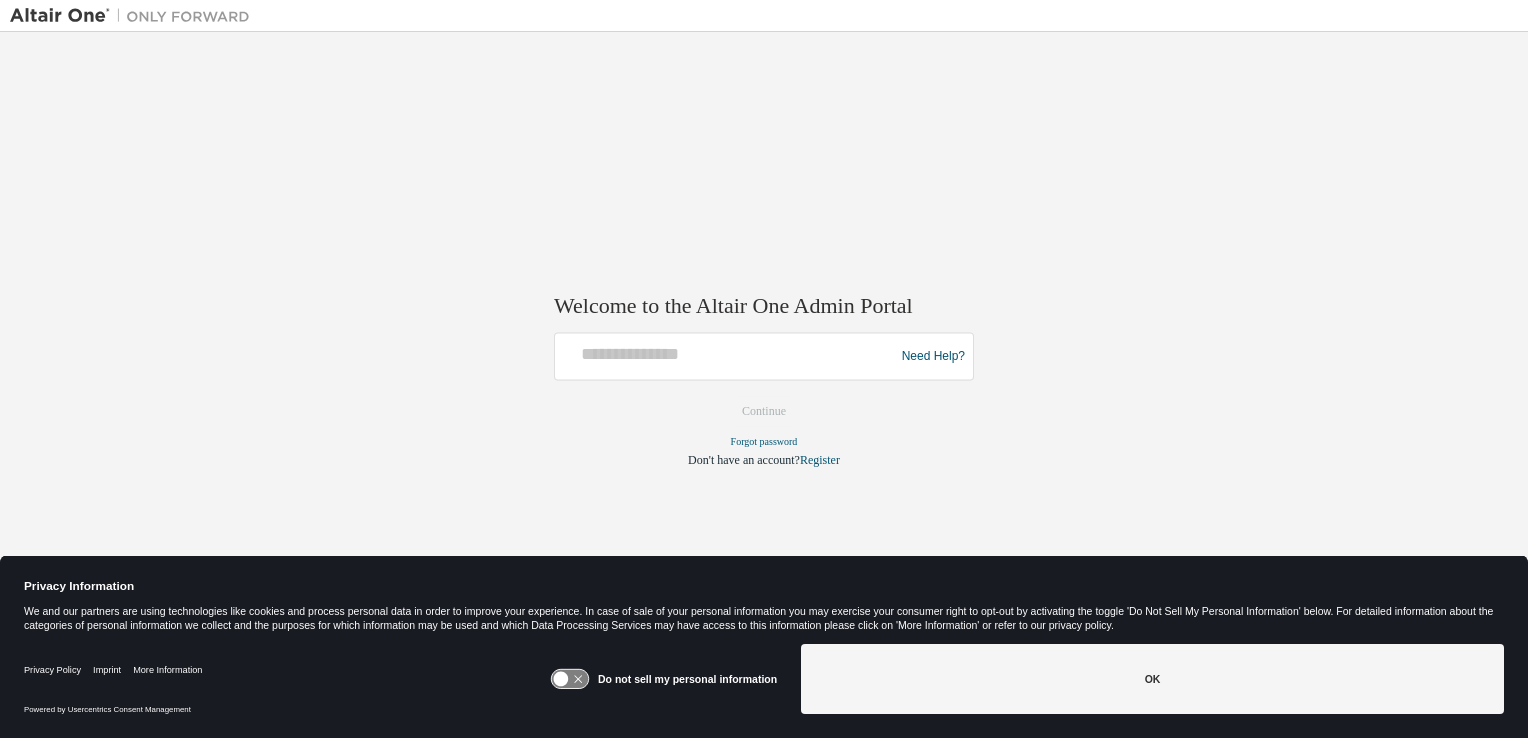 click at bounding box center (727, 357) 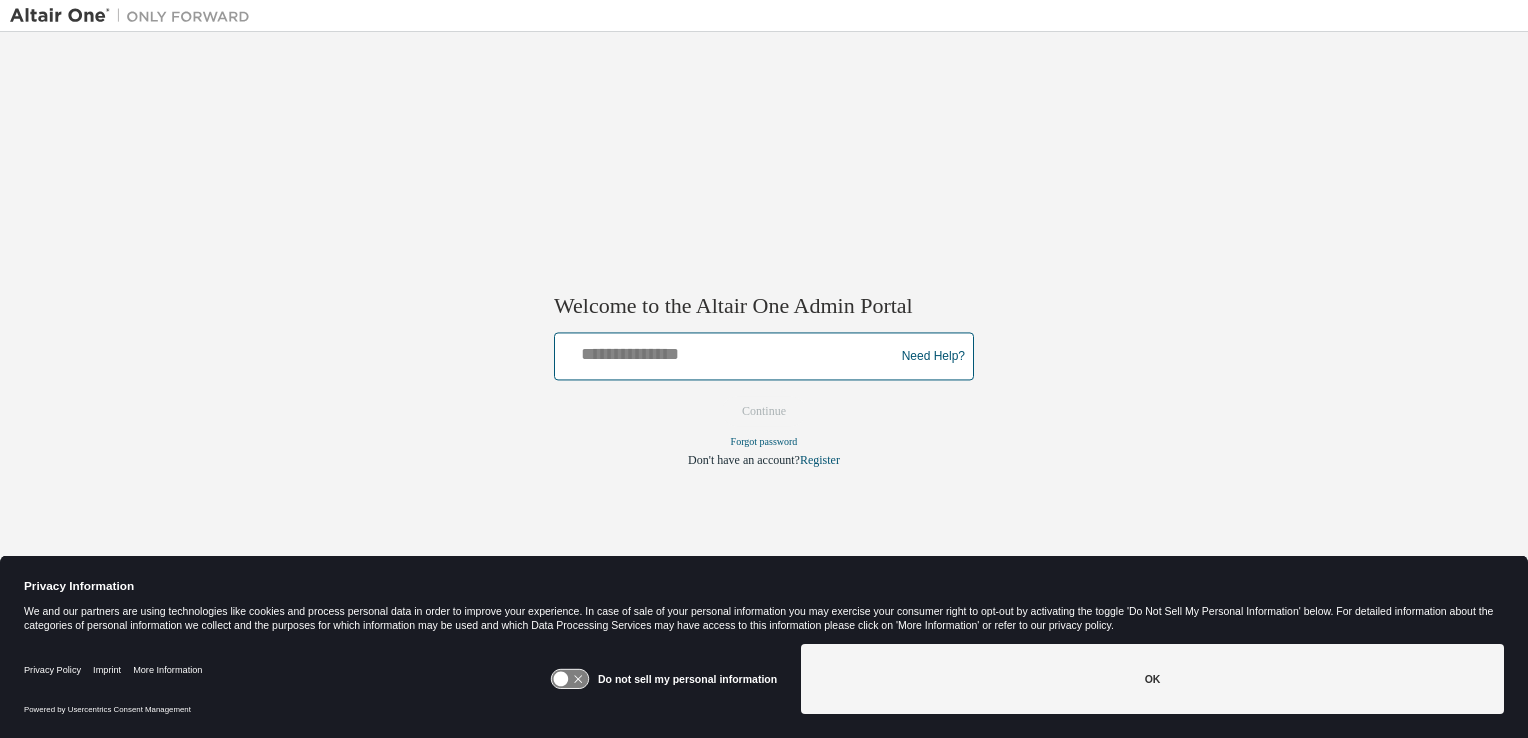 click at bounding box center [727, 352] 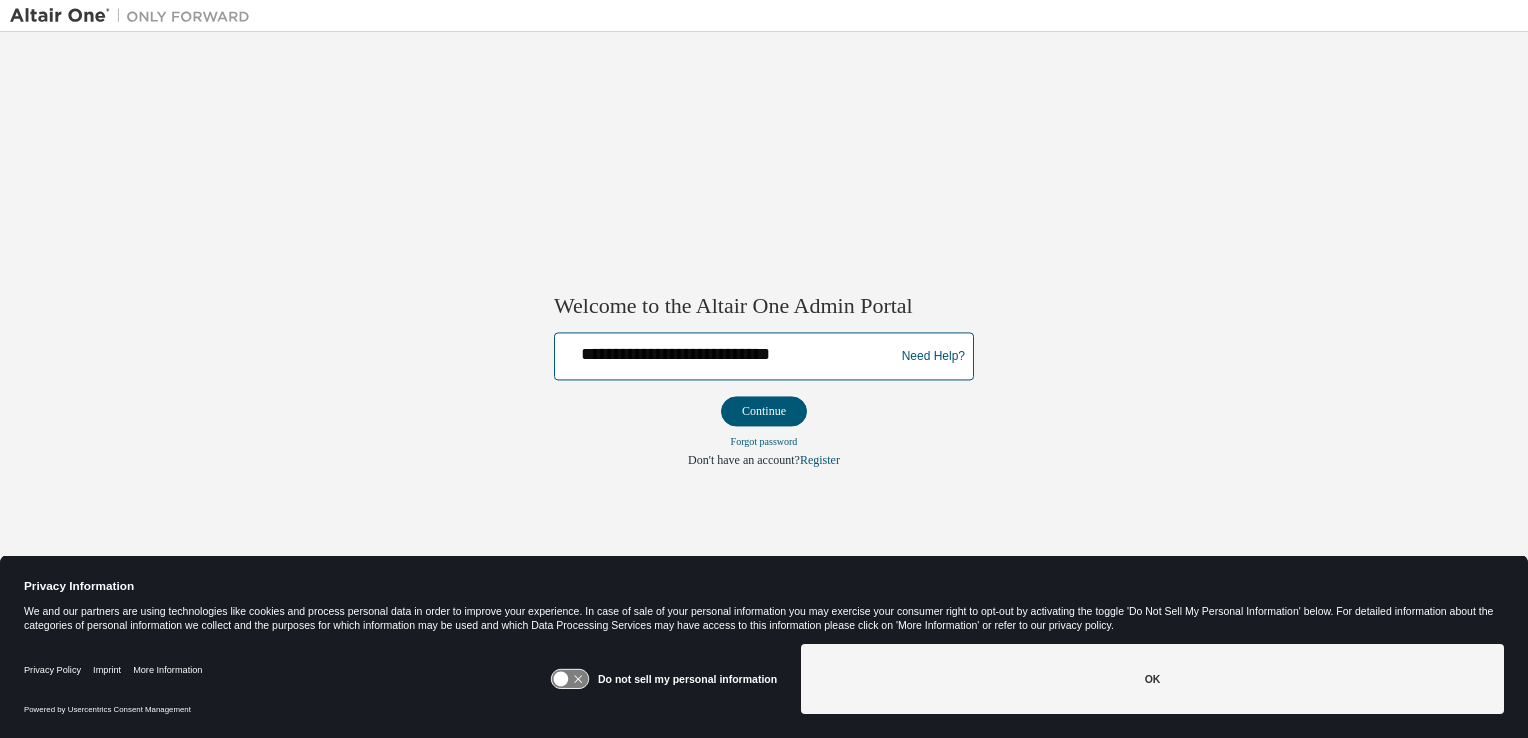 type on "**********" 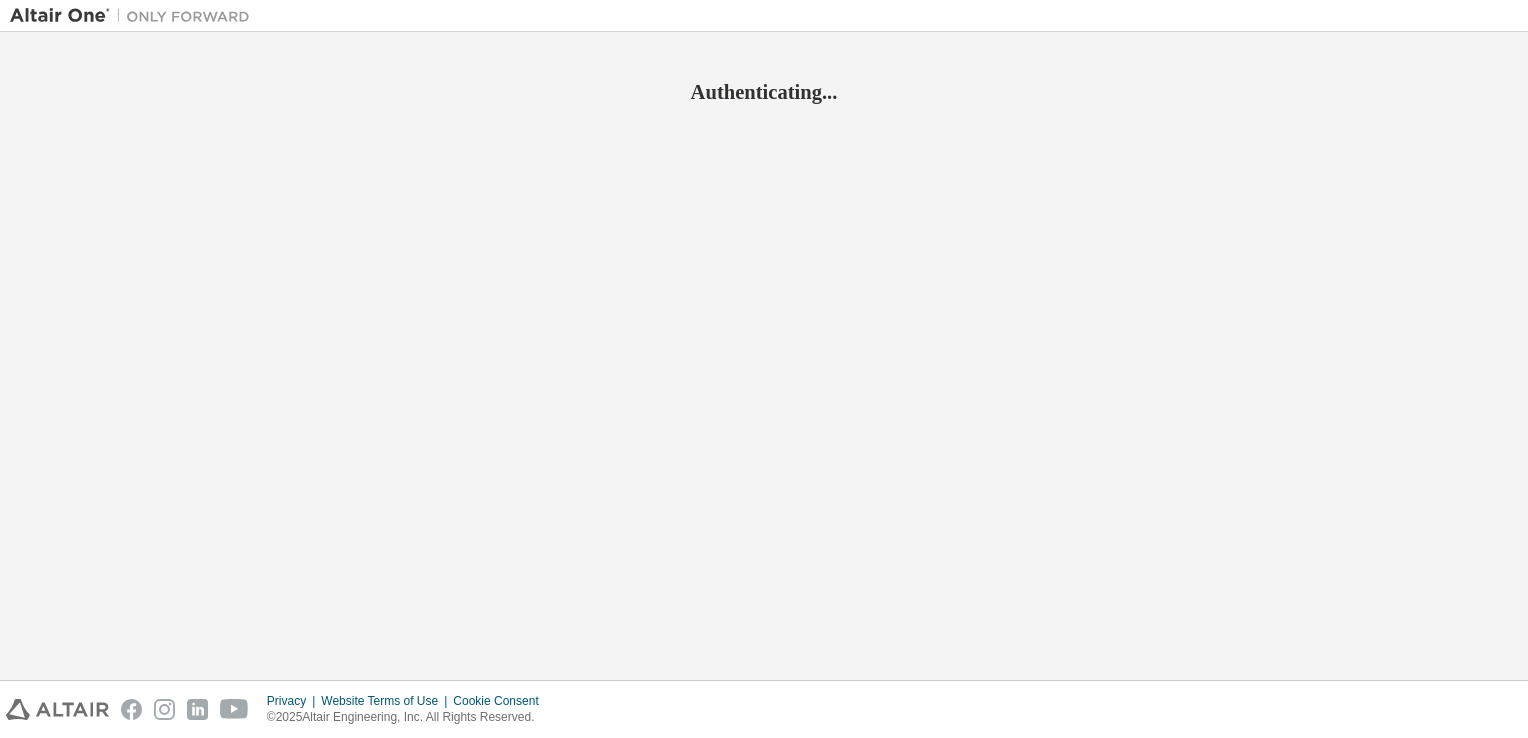 scroll, scrollTop: 0, scrollLeft: 0, axis: both 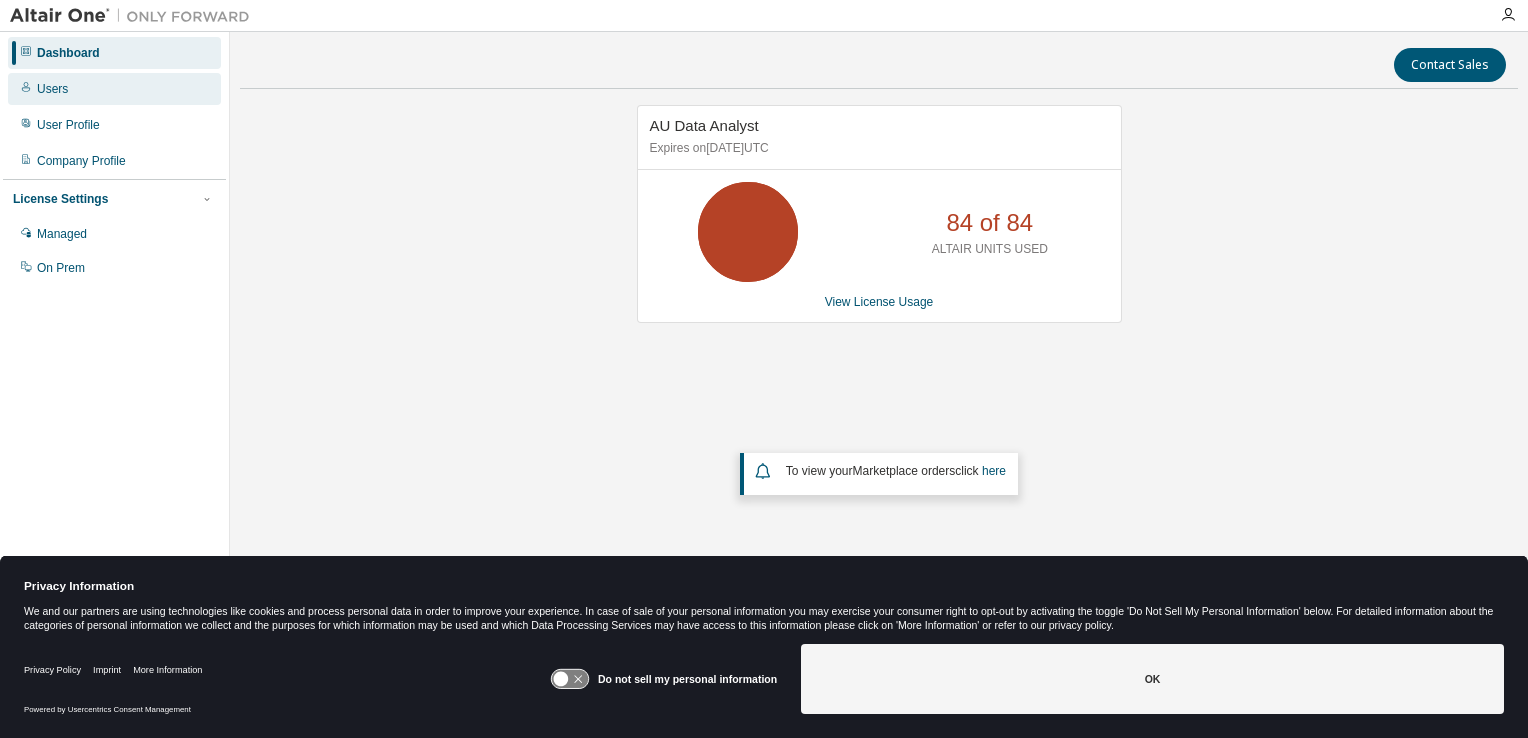 click on "Users" at bounding box center [52, 89] 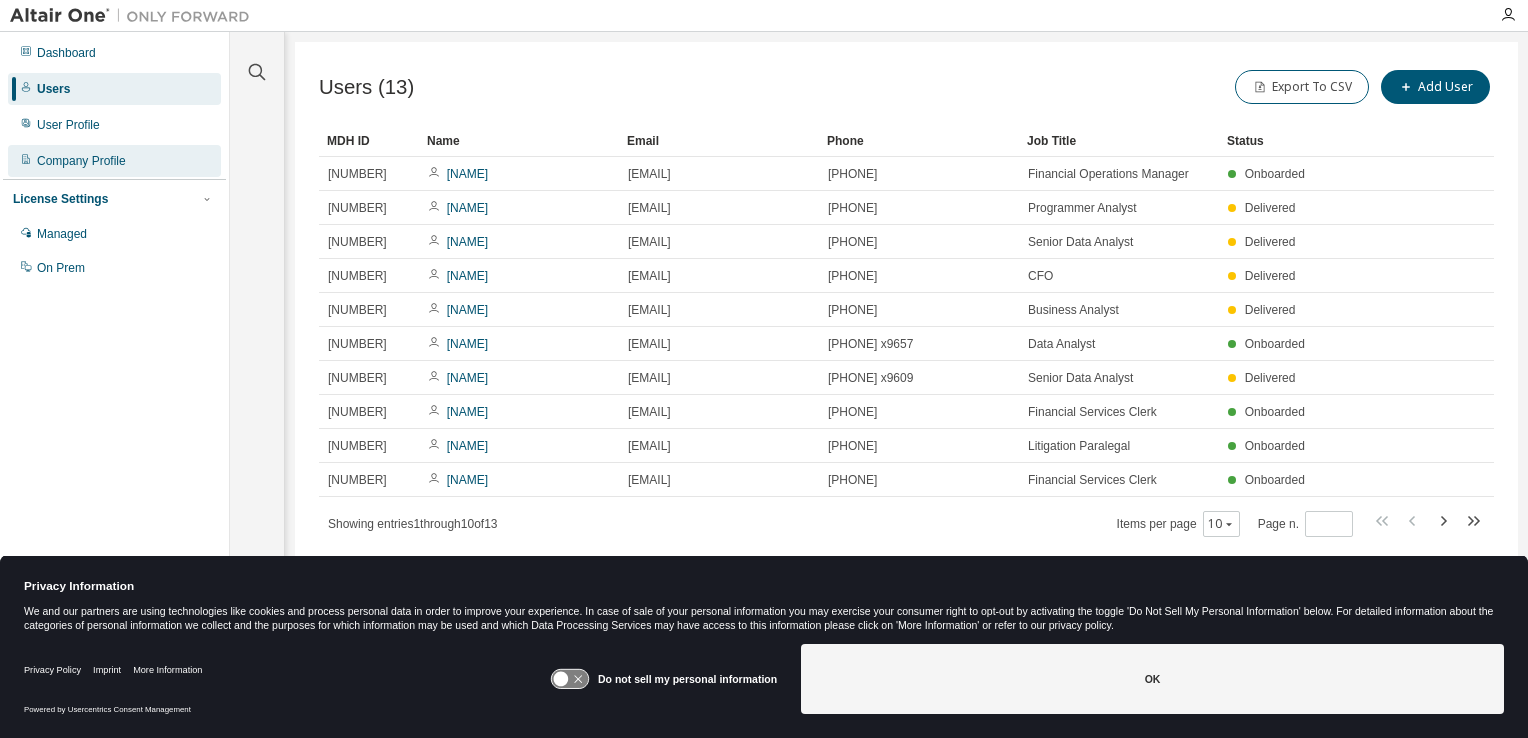 click on "Company Profile" at bounding box center (81, 161) 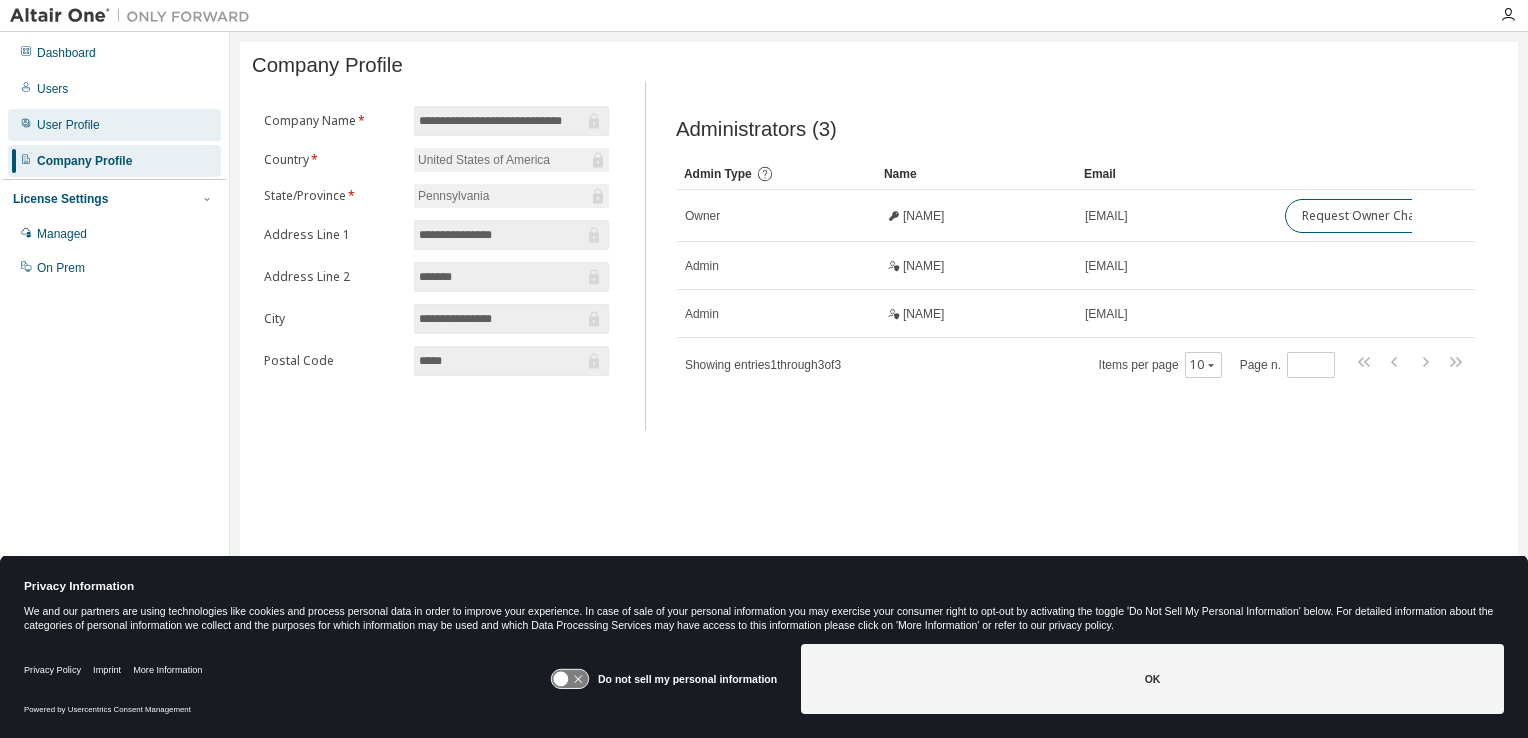 click on "User Profile" at bounding box center [68, 125] 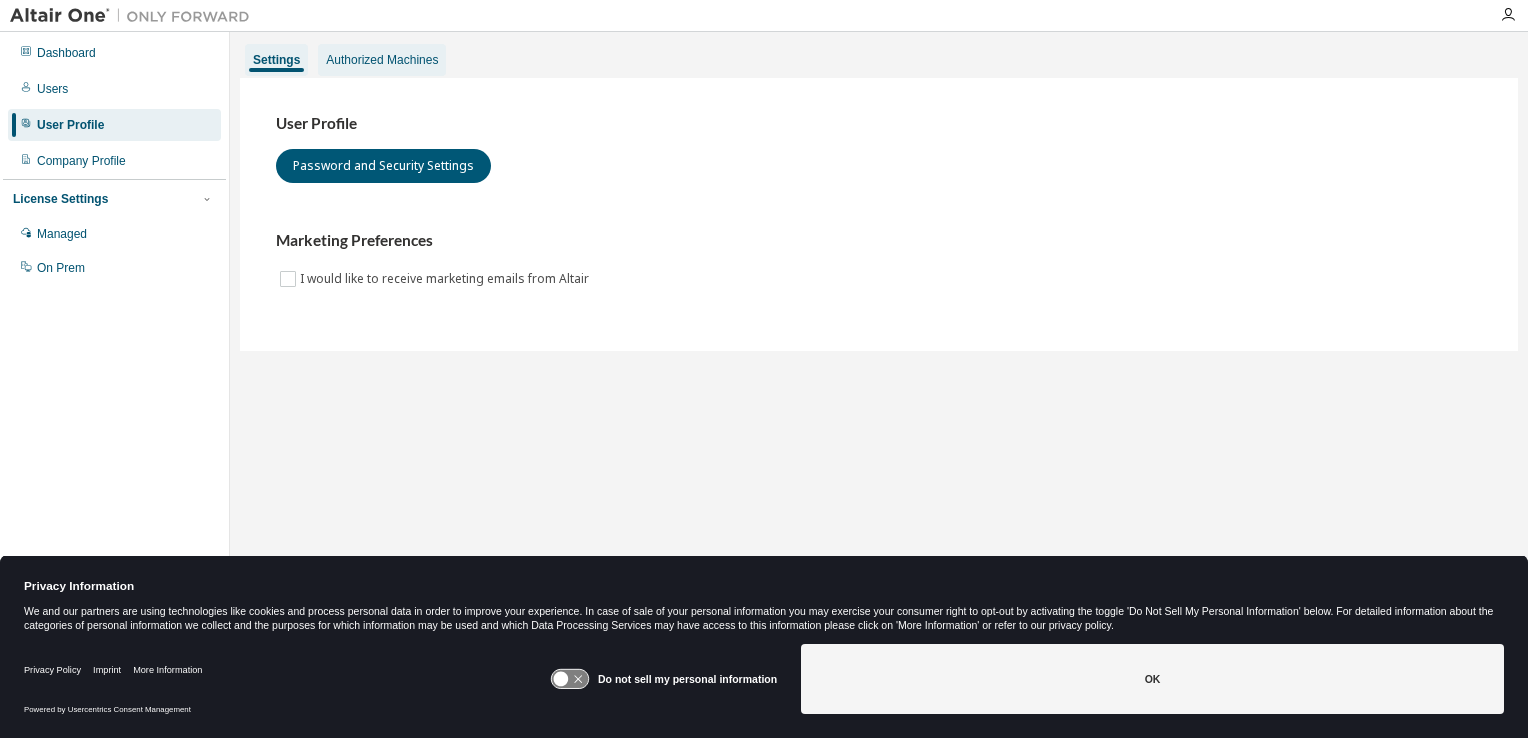 click on "Authorized Machines" at bounding box center [382, 60] 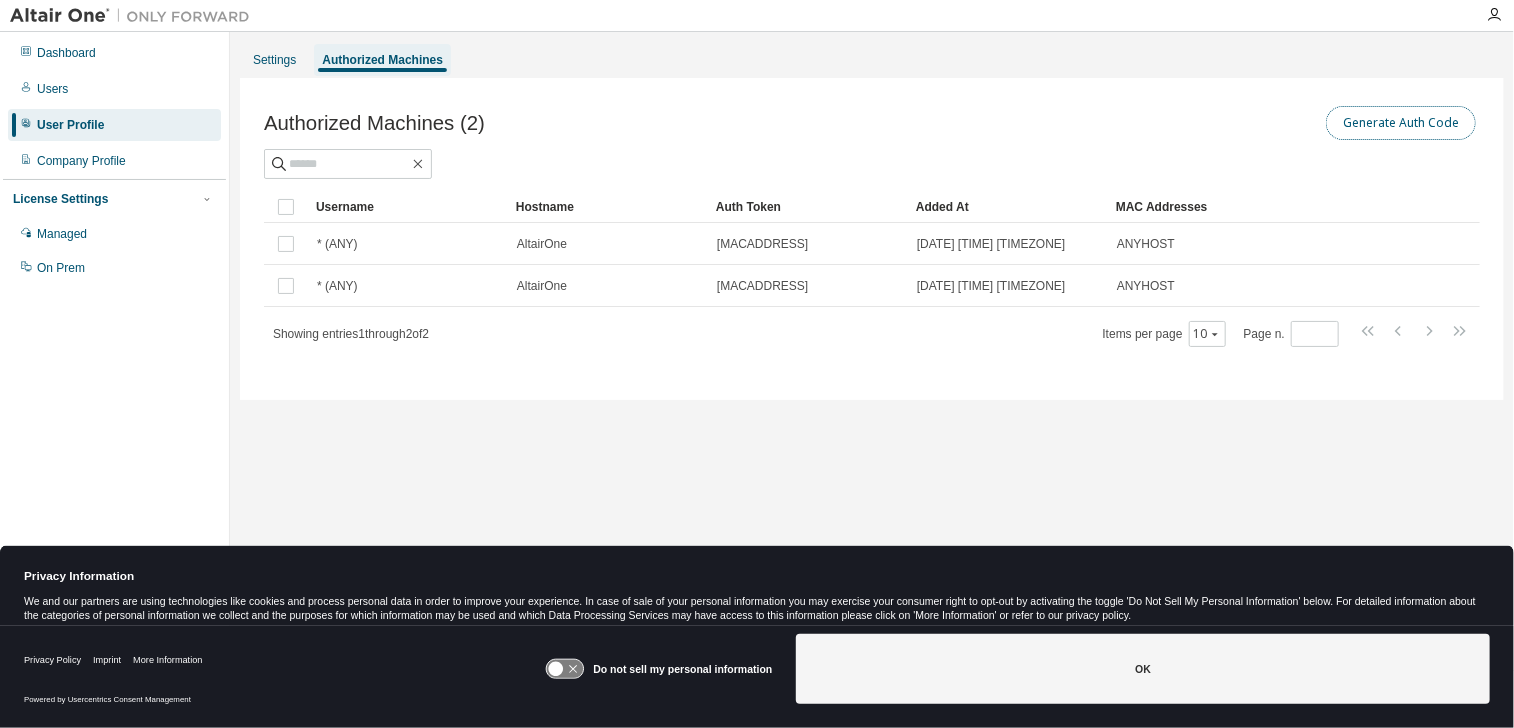 click on "Generate Auth Code" at bounding box center (1401, 123) 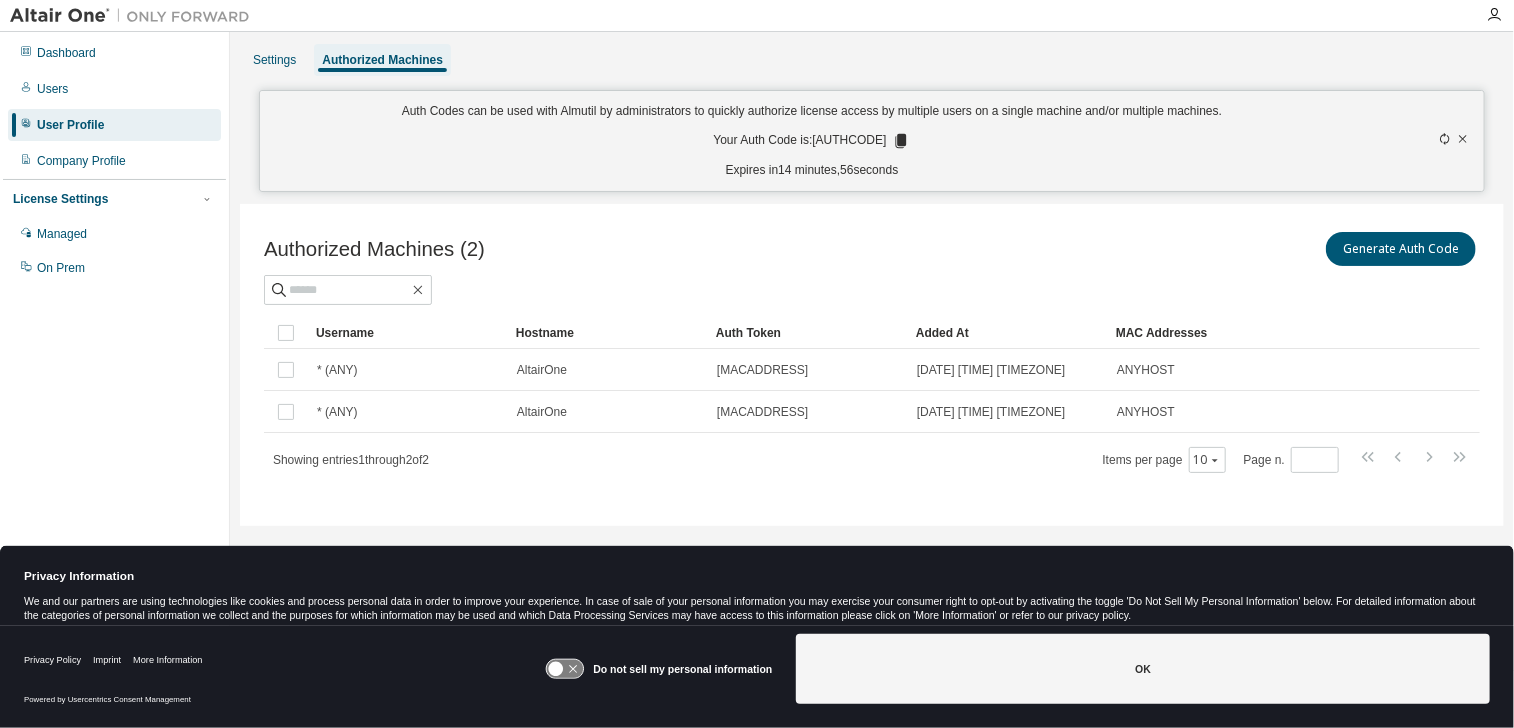 click 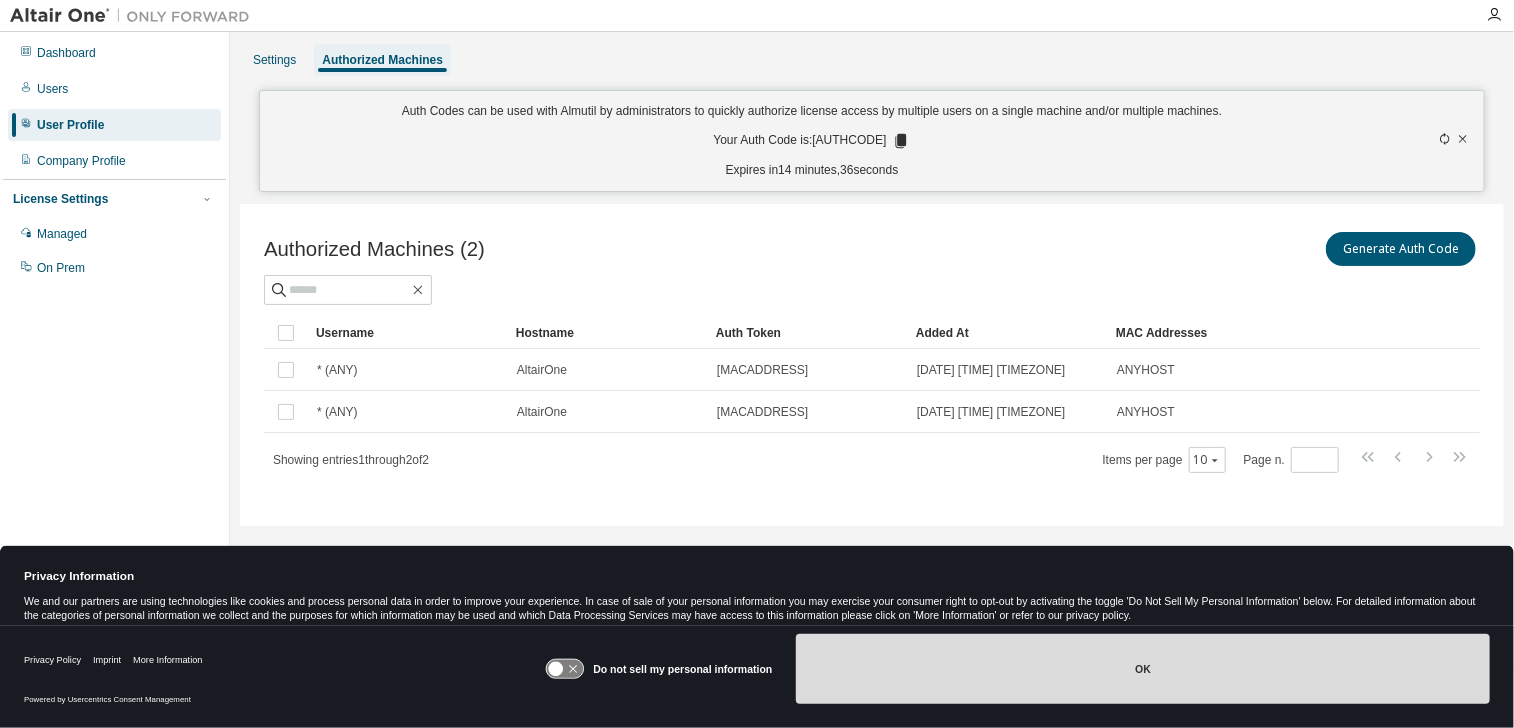 drag, startPoint x: 1281, startPoint y: 639, endPoint x: 893, endPoint y: 121, distance: 647.20013 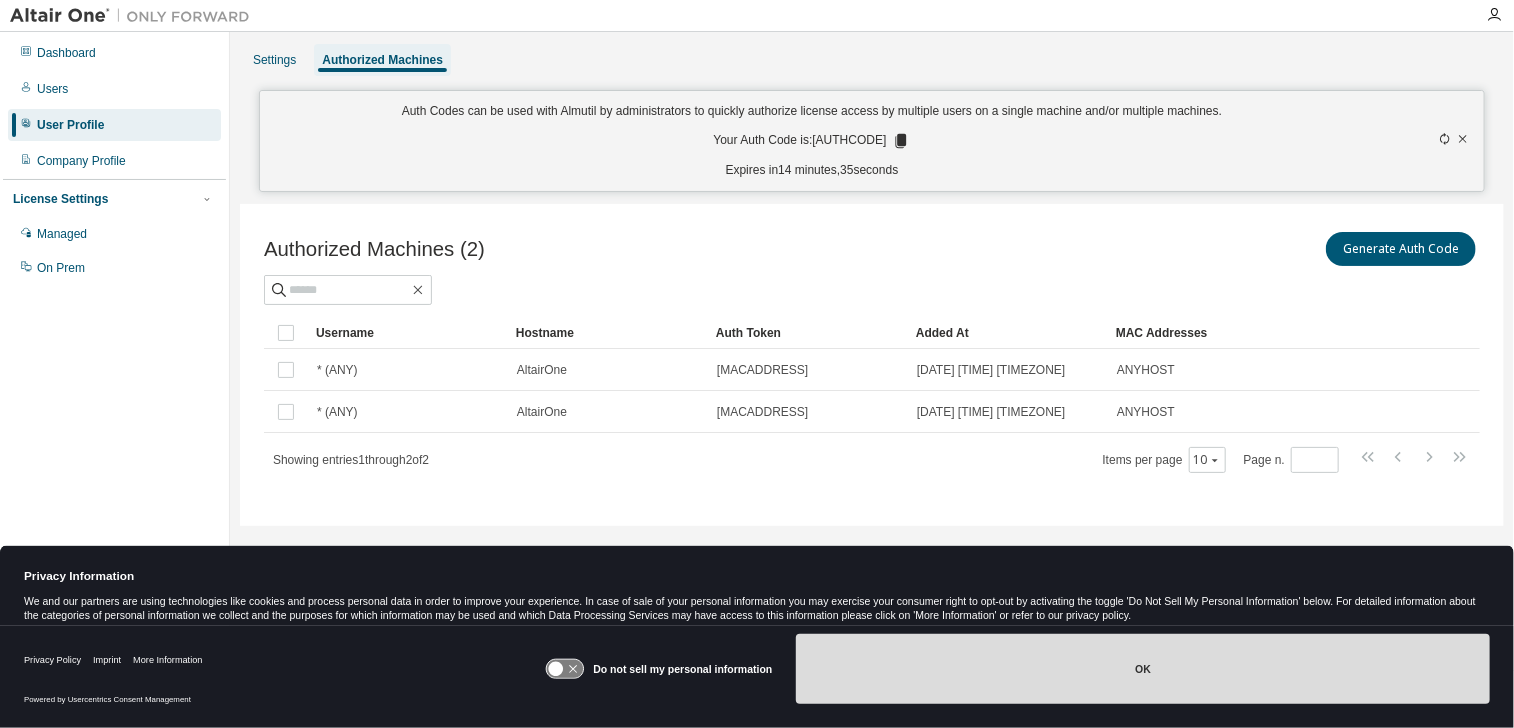 click on "OK" at bounding box center [1143, 669] 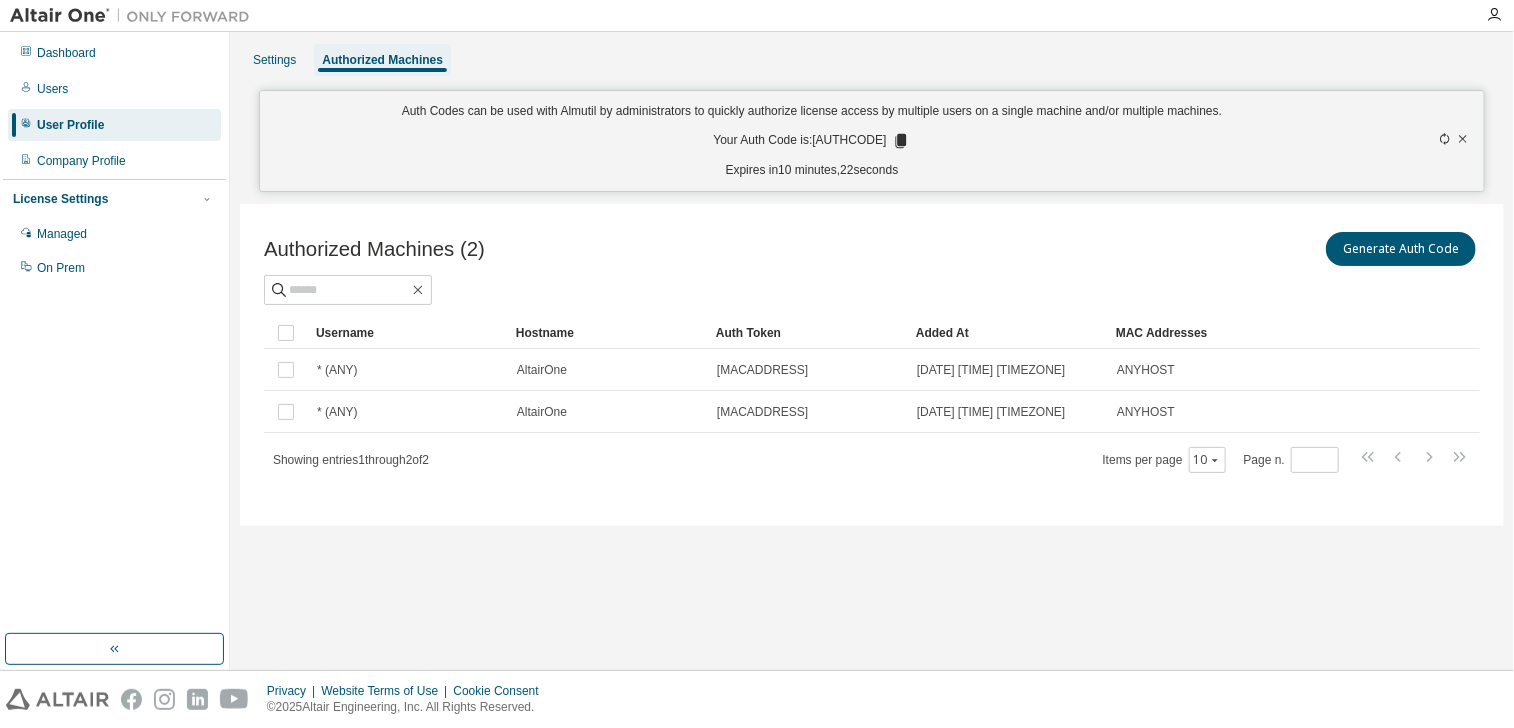 click on "Settings Authorized Machines Auth Codes can be used with Almutil by administrators to quickly authorize license access by multiple users on a single machine and/or multiple machines. Your Auth Code is:  [AUTHCODE]   Expires in  10 minutes,  22  seconds Authorized Machines (2) Generate Auth Code Clear Load Save Save As Field Operator Value Select filter Select operand Add criteria Search Username Hostname Auth Token Added At MAC Addresses * (ANY) AltairOne [MACADDRESS] [DATE] [TIME] [TIMEZONE] ANYHOST * (ANY) AltairOne [MACADDRESS] [DATE] [TIME] [TIMEZONE] ANYHOST Showing entries  1  through  2  of  2 Items per page 10 Page n. *" at bounding box center [872, 351] 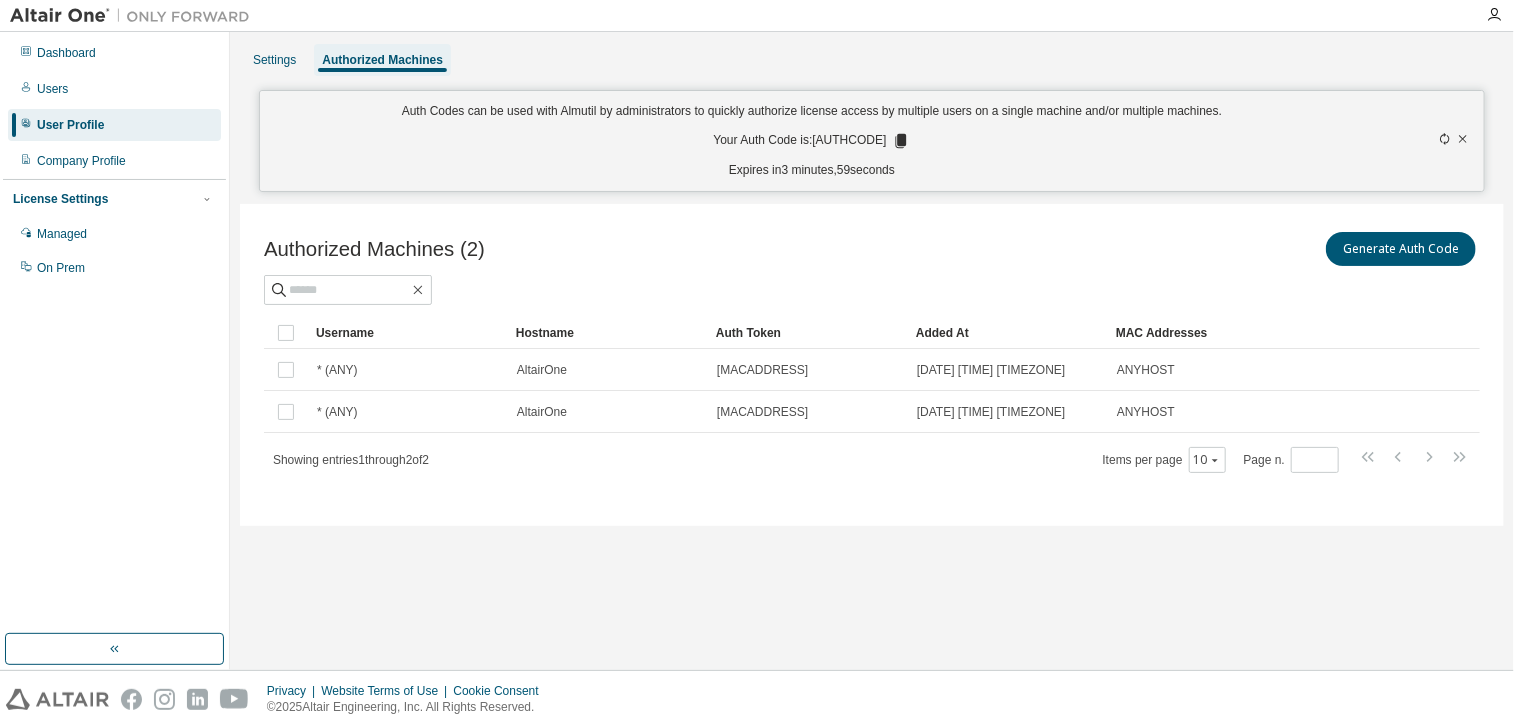 click on "Settings Authorized Machines Auth Codes can be used with Almutil by administrators to quickly authorize license access by multiple users on a single machine and/or multiple machines. Your Auth Code is:  [AUTHCODE]   Expires in  3 minutes,  59  seconds Authorized Machines (2) Generate Auth Code Clear Load Save Save As Field Operator Value Select filter Select operand Add criteria Search Username Hostname Auth Token Added At MAC Addresses * (ANY) AltairOne [MACADDRESS] [DATE] [TIME] [TIMEZONE] ANYHOST * (ANY) AltairOne [MACADDRESS] [DATE] [TIME] [TIMEZONE] ANYHOST Showing entries  1  through  2  of  2 Items per page 10 Page n. *" at bounding box center (872, 351) 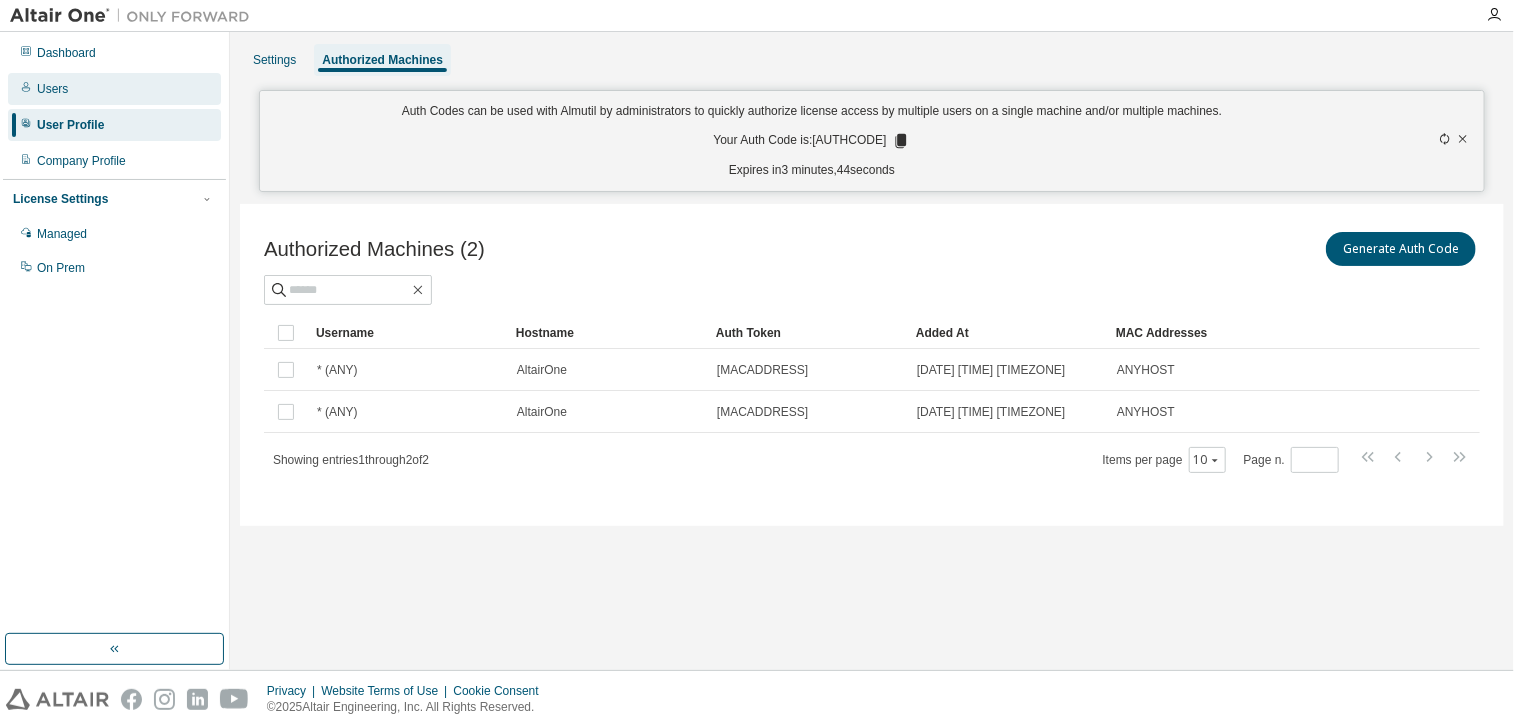 click on "Users" at bounding box center [52, 89] 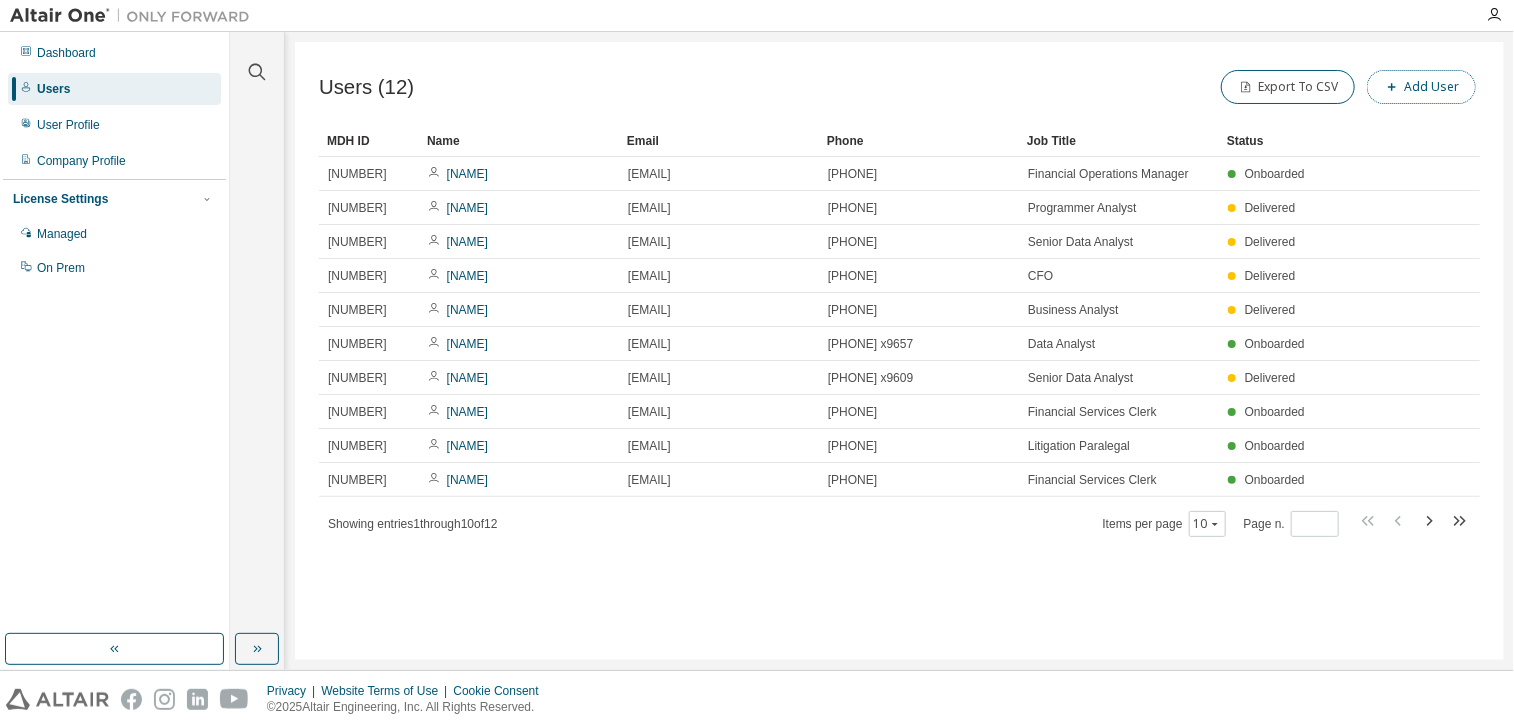 click on "Add User" at bounding box center [1421, 87] 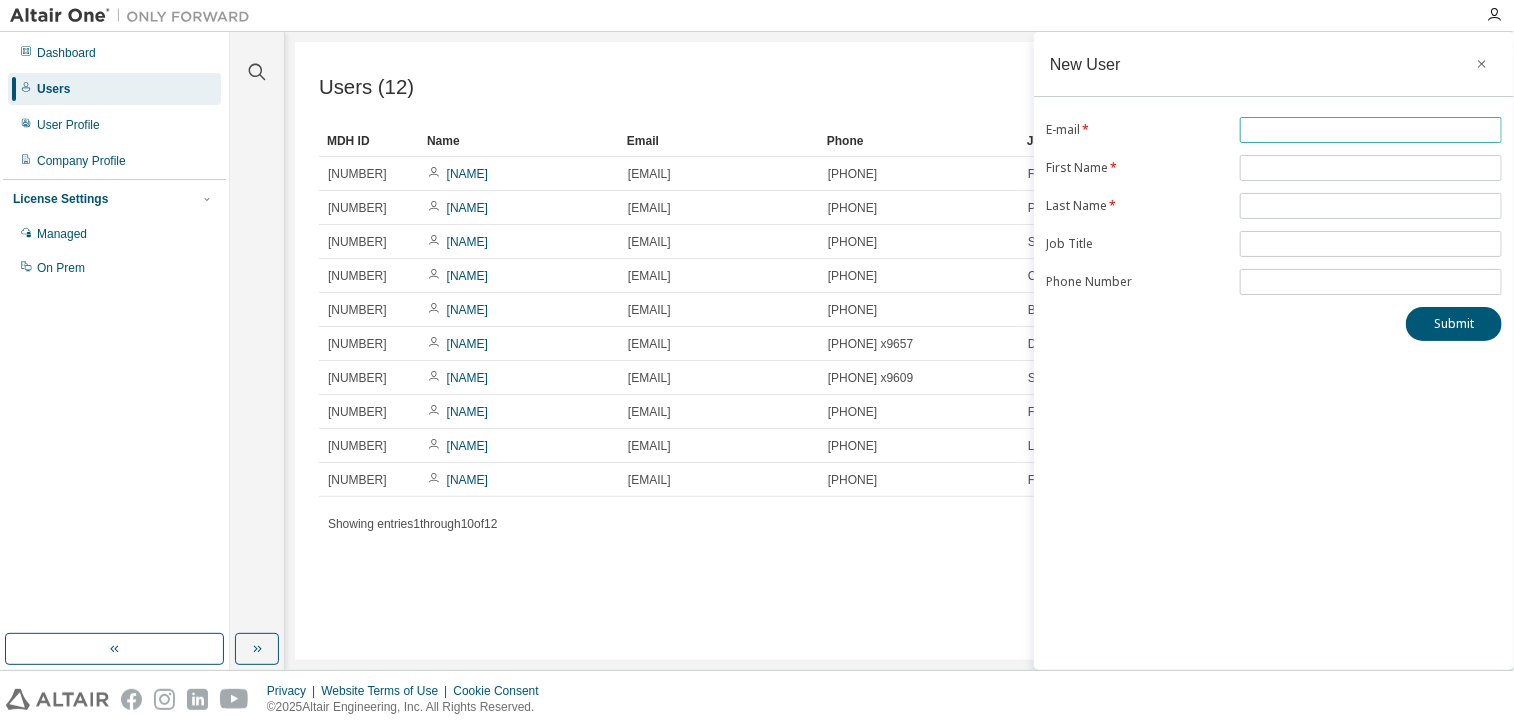 click at bounding box center (1371, 130) 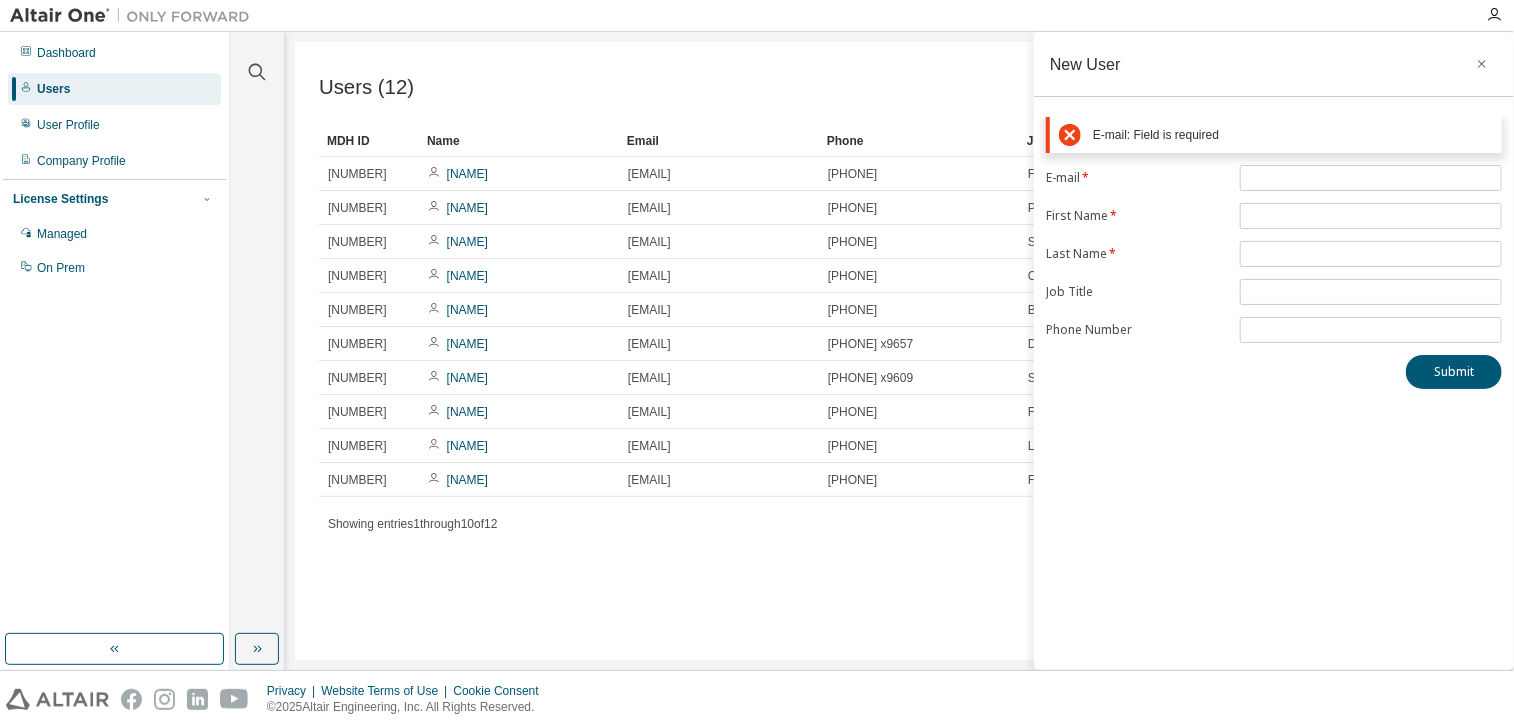 click on "E-mail * First Name * Last Name * Job Title Phone Number" at bounding box center [1274, 254] 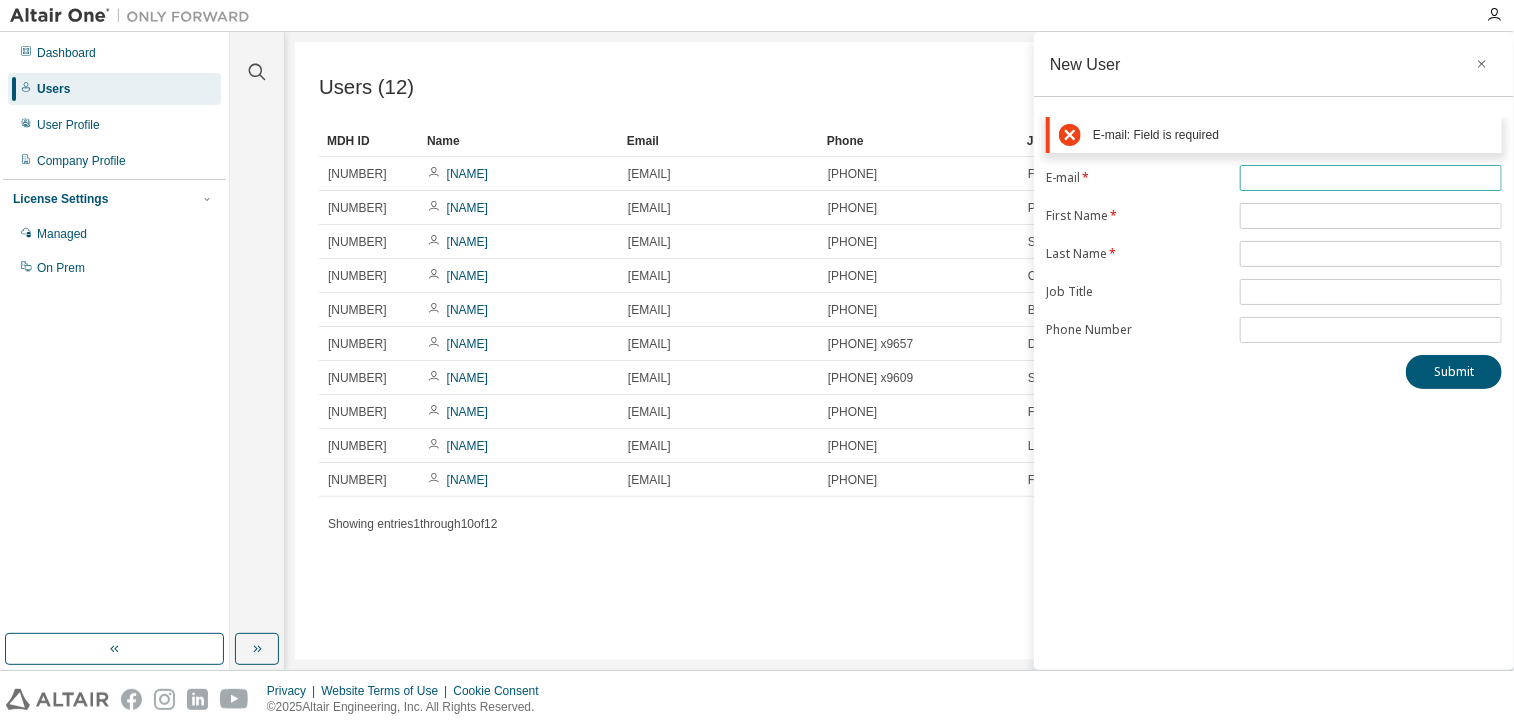 click at bounding box center [1371, 178] 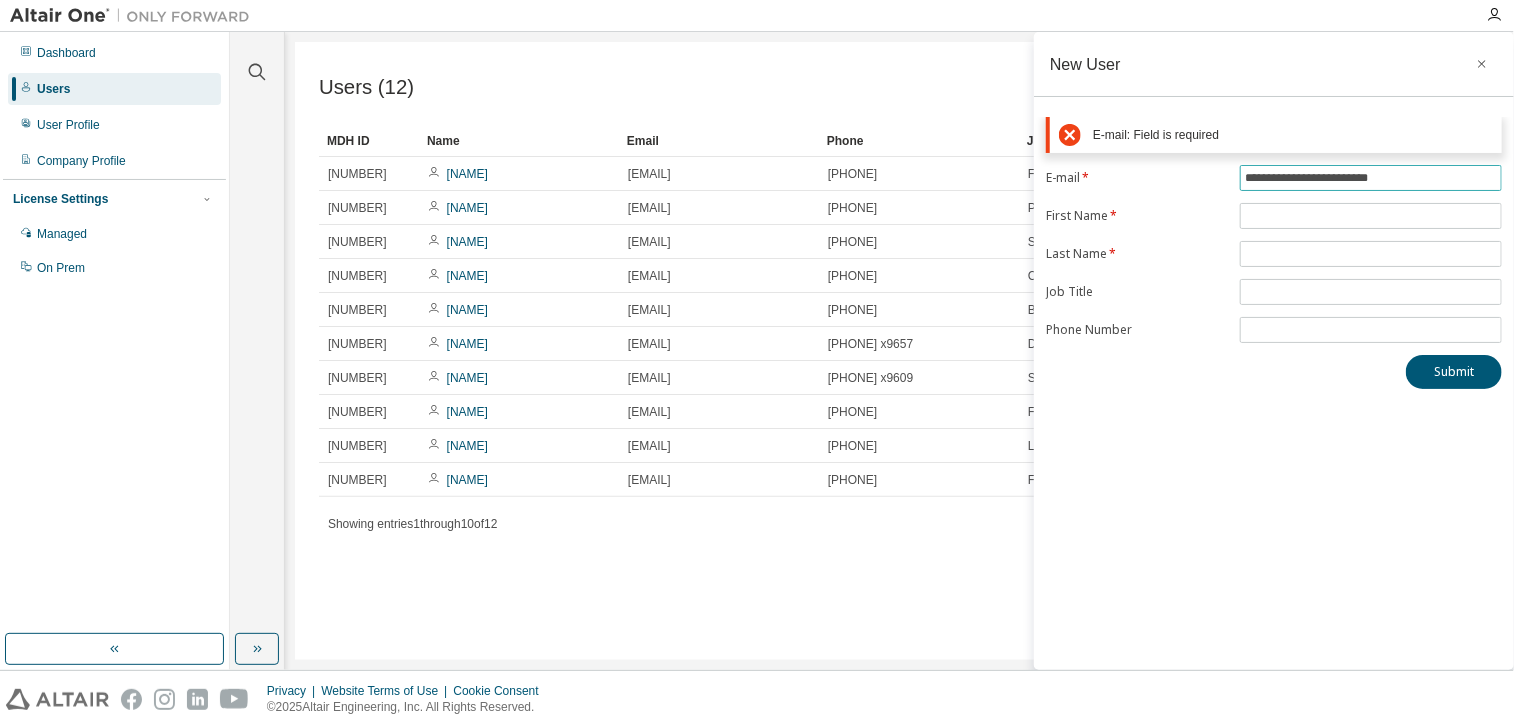 type on "**********" 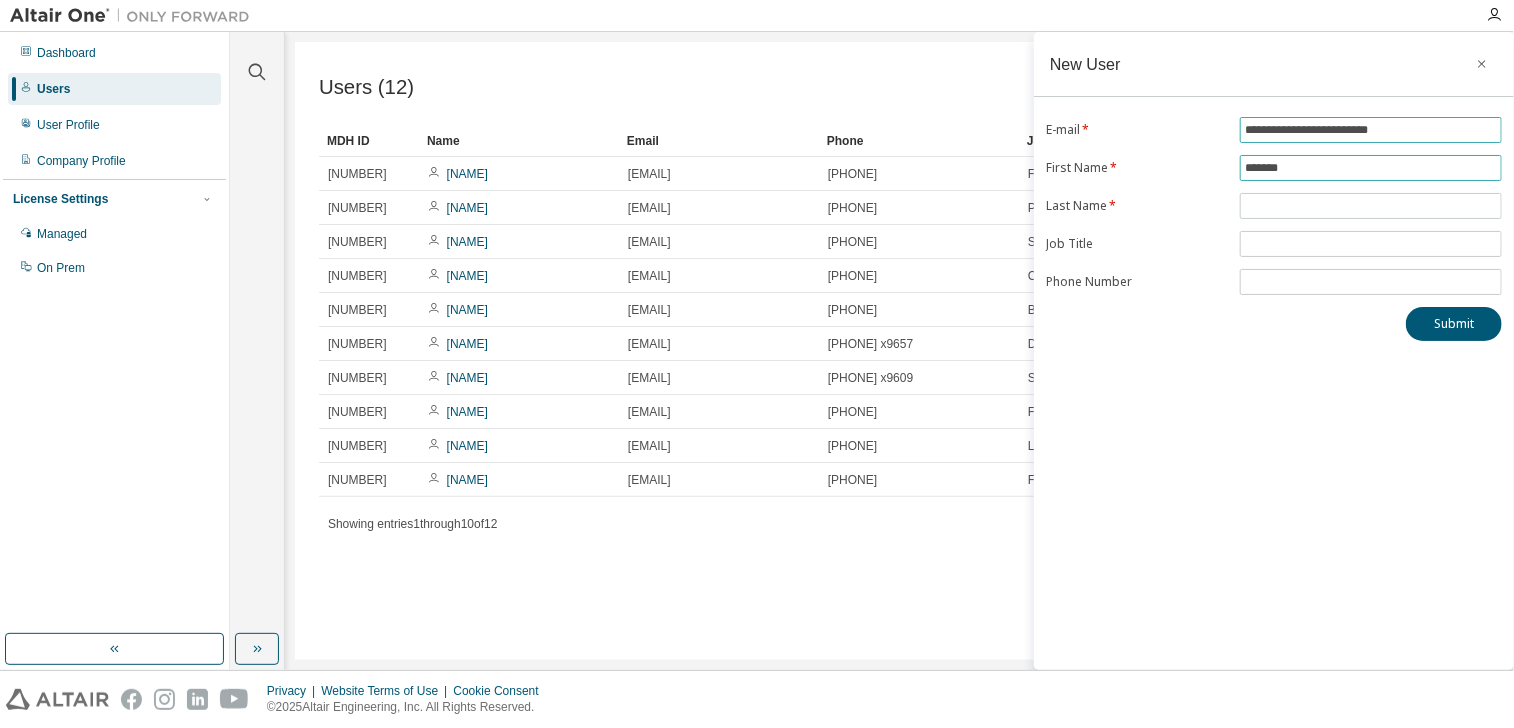 type on "*******" 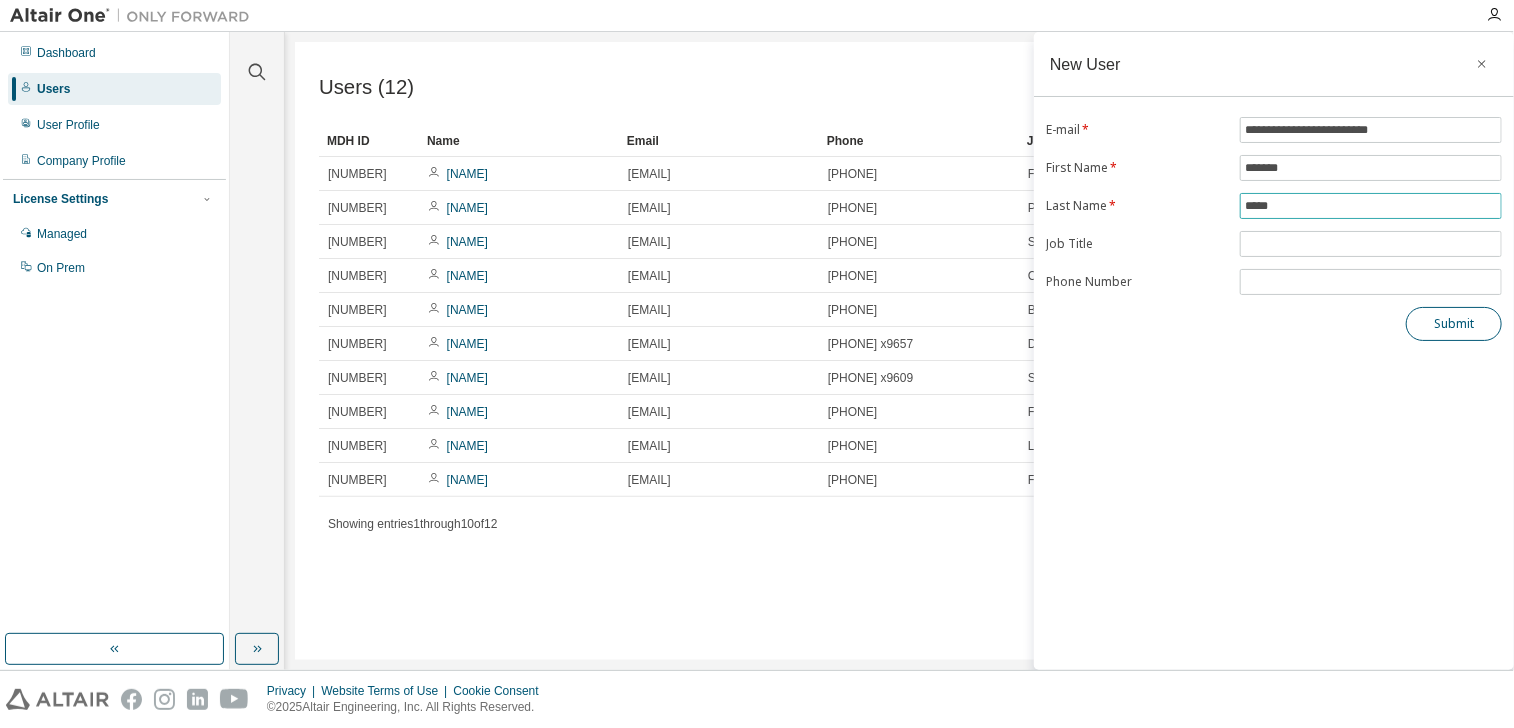 type on "*****" 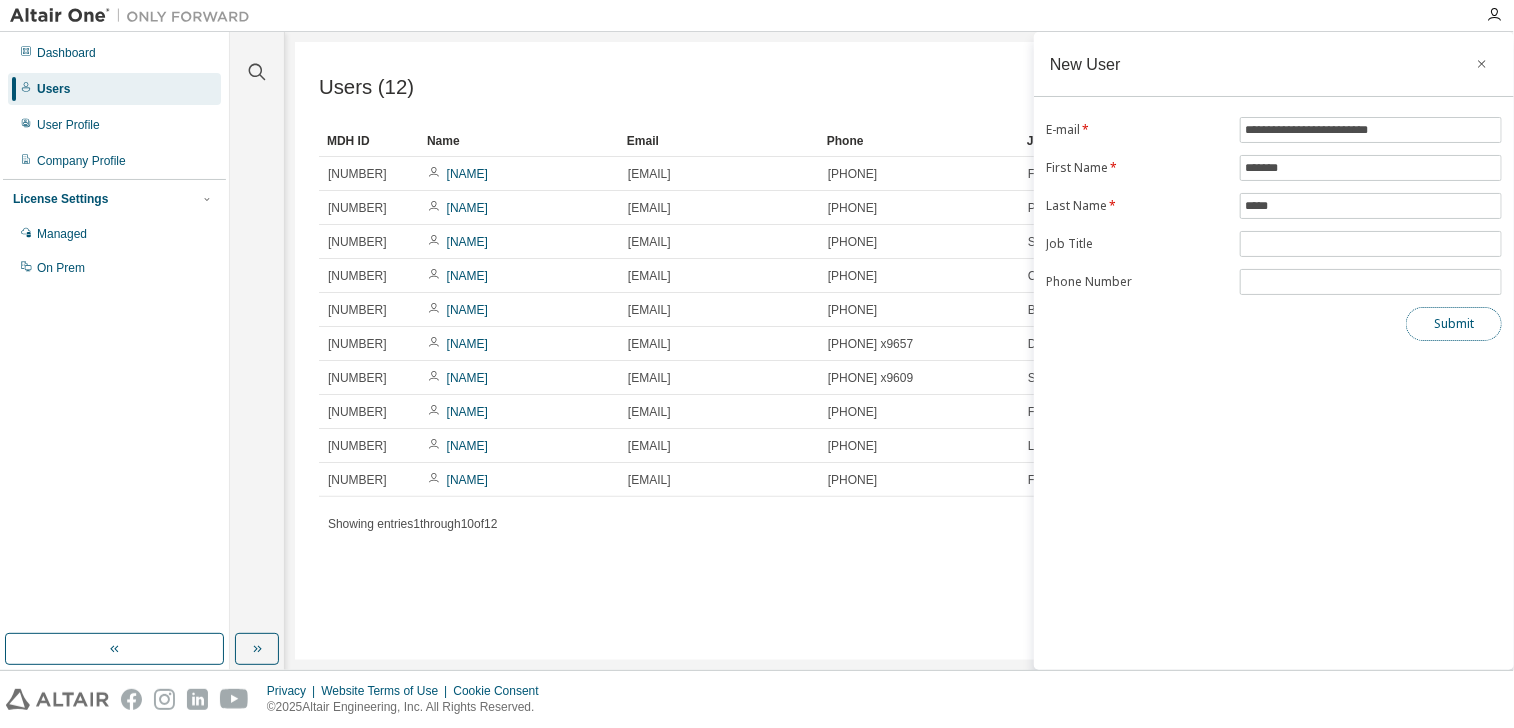 click on "Submit" at bounding box center (1454, 324) 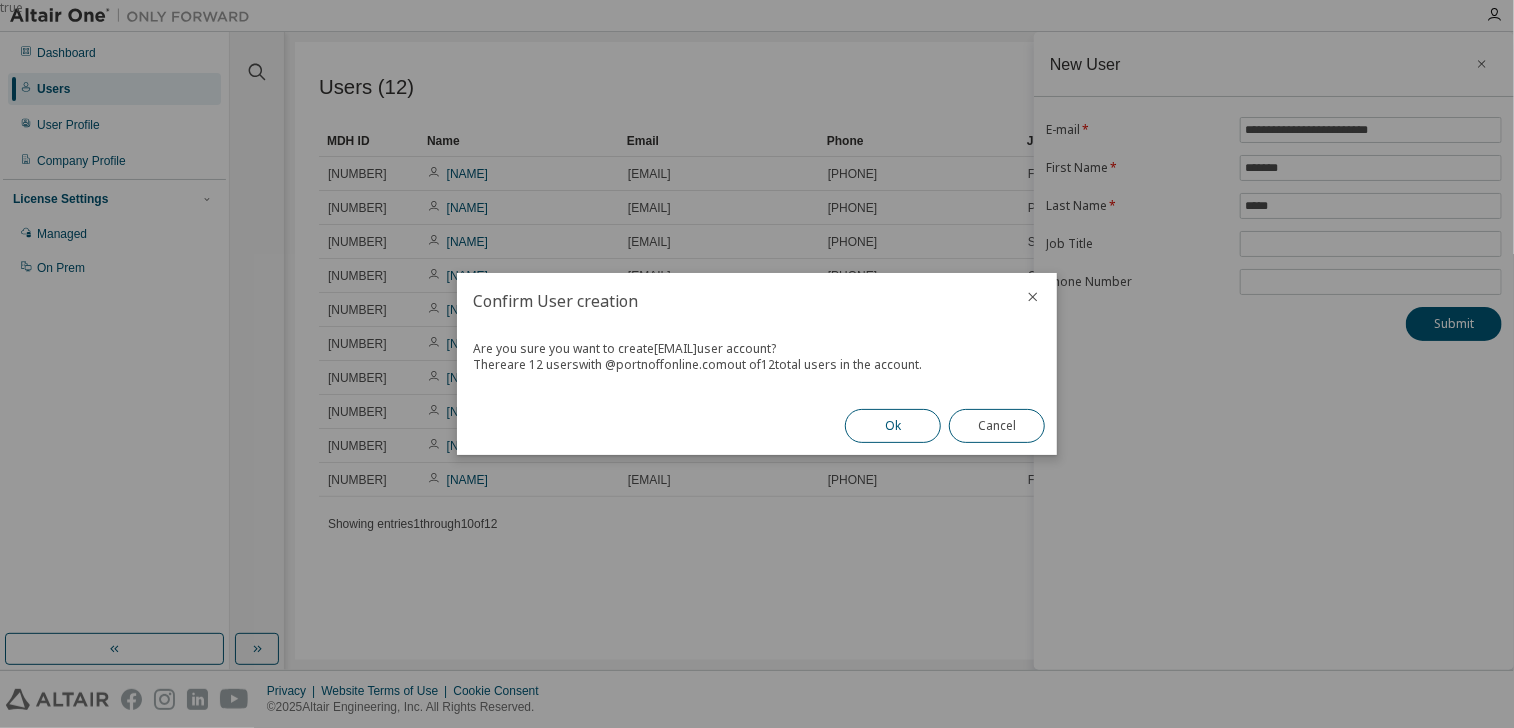 click on "Ok" at bounding box center [893, 426] 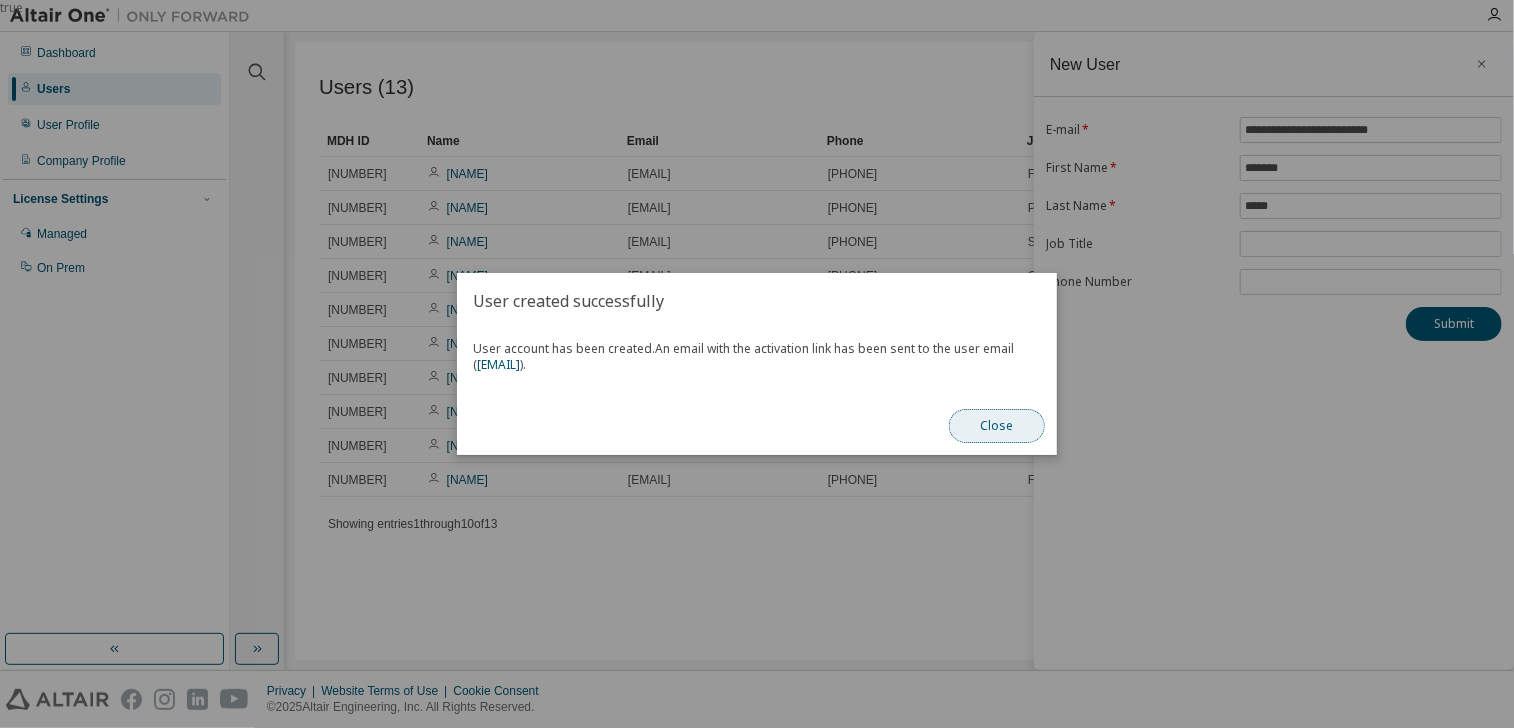 click on "Close" at bounding box center [997, 426] 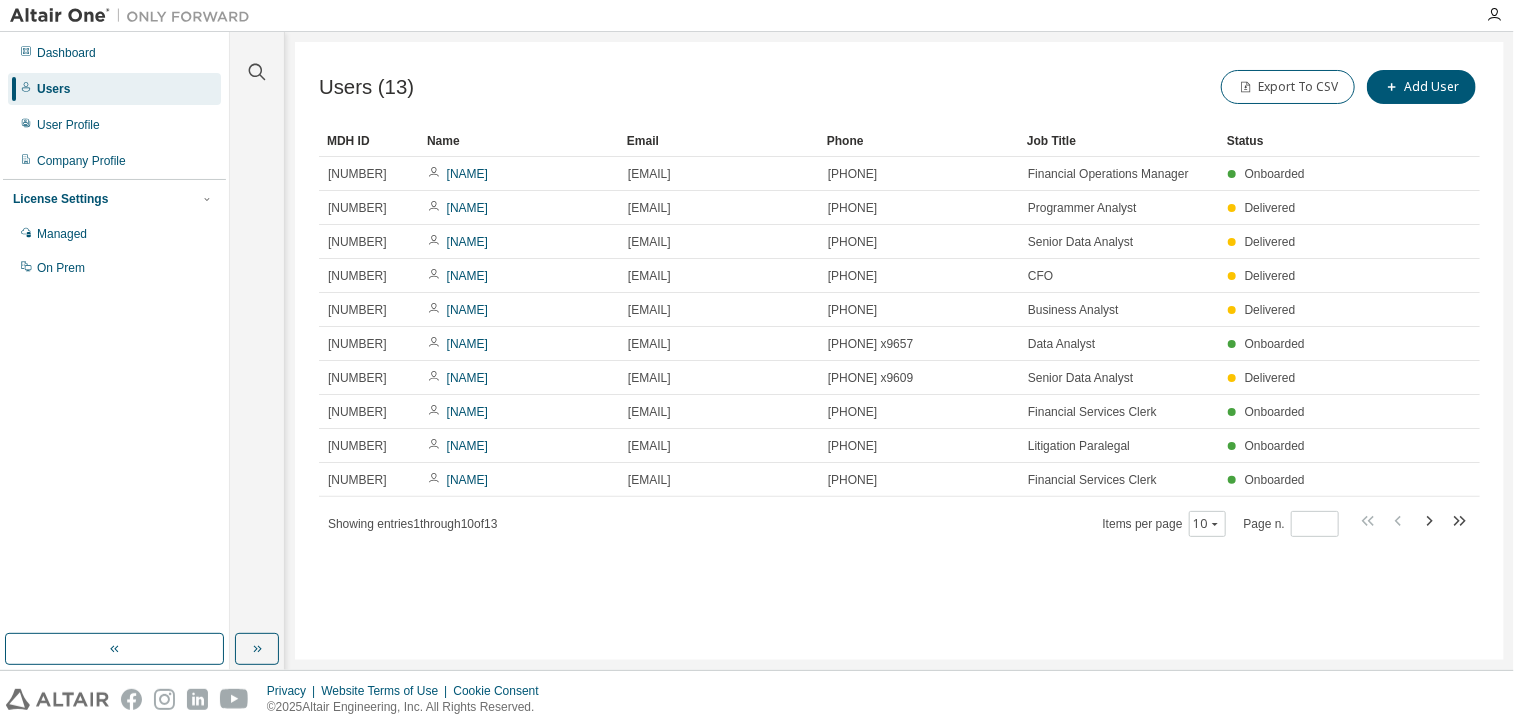 click on "Users (13) Export To CSV Add User Clear Load Save Save As Field Operator Value Select filter Select operand Add criteria Search MDH ID Name Email Phone Job Title Status [NUMBER]    [NAME] [EMAIL] [PHONE] Financial Operations Manager Onboarded [NUMBER]    [NAME] [EMAIL] [PHONE] Programmer Analyst Delivered [NUMBER]    [NAME] [EMAIL] [PHONE] Senior Data Analyst Delivered [NUMBER]    [NAME] [EMAIL] [PHONE] CFO Delivered [NUMBER]    [NAME] [EMAIL] [PHONE] Business Analyst Delivered [NUMBER]    [NAME] [EMAIL] [PHONE] x9657 Data Analyst Onboarded [NUMBER]    [NAME] [EMAIL] [PHONE] x9609 Senior Data Analyst Delivered [NUMBER]    [NAME] [EMAIL] [PHONE] Financial Services Clerk Onboarded [NUMBER]    [NAME] [EMAIL] [PHONE] Litigation Paralegal" at bounding box center [899, 351] 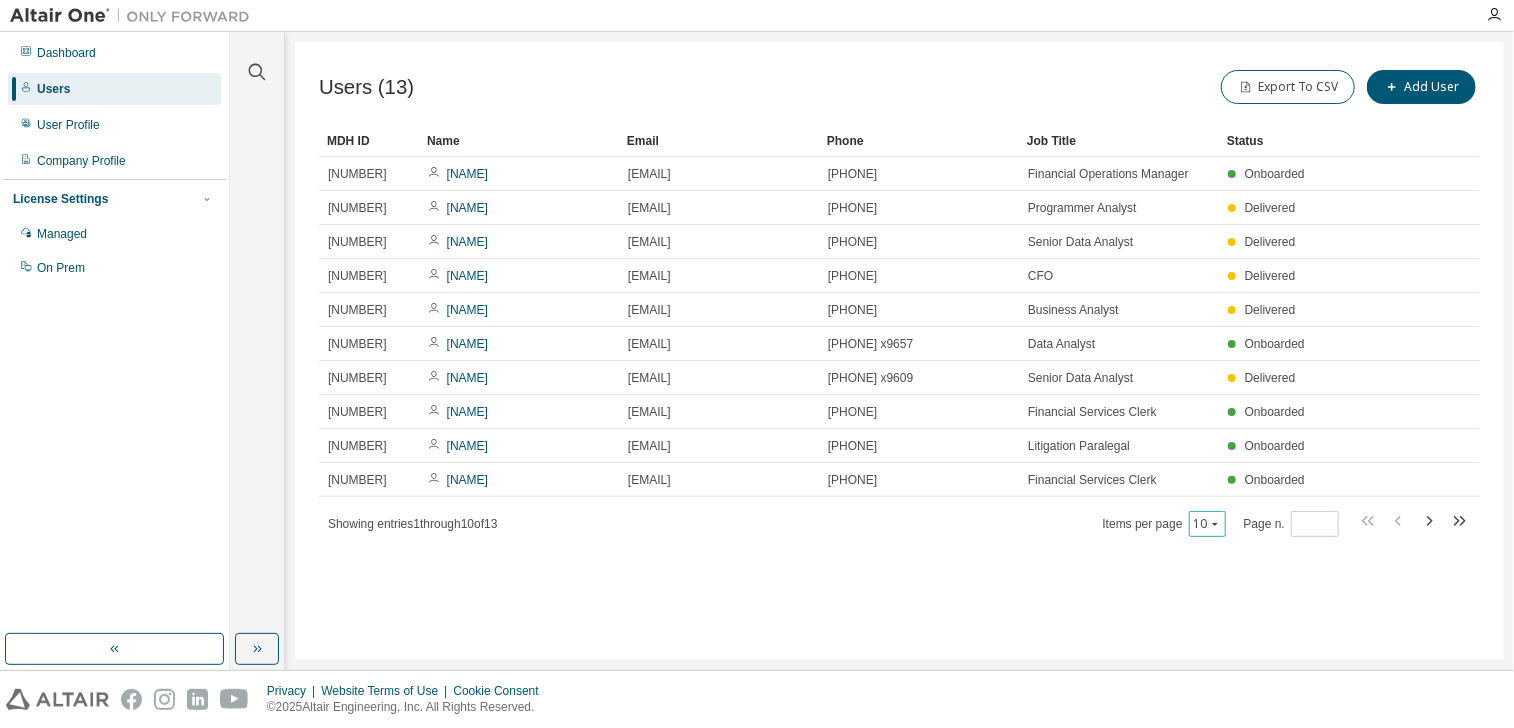 click on "10" at bounding box center [1207, 524] 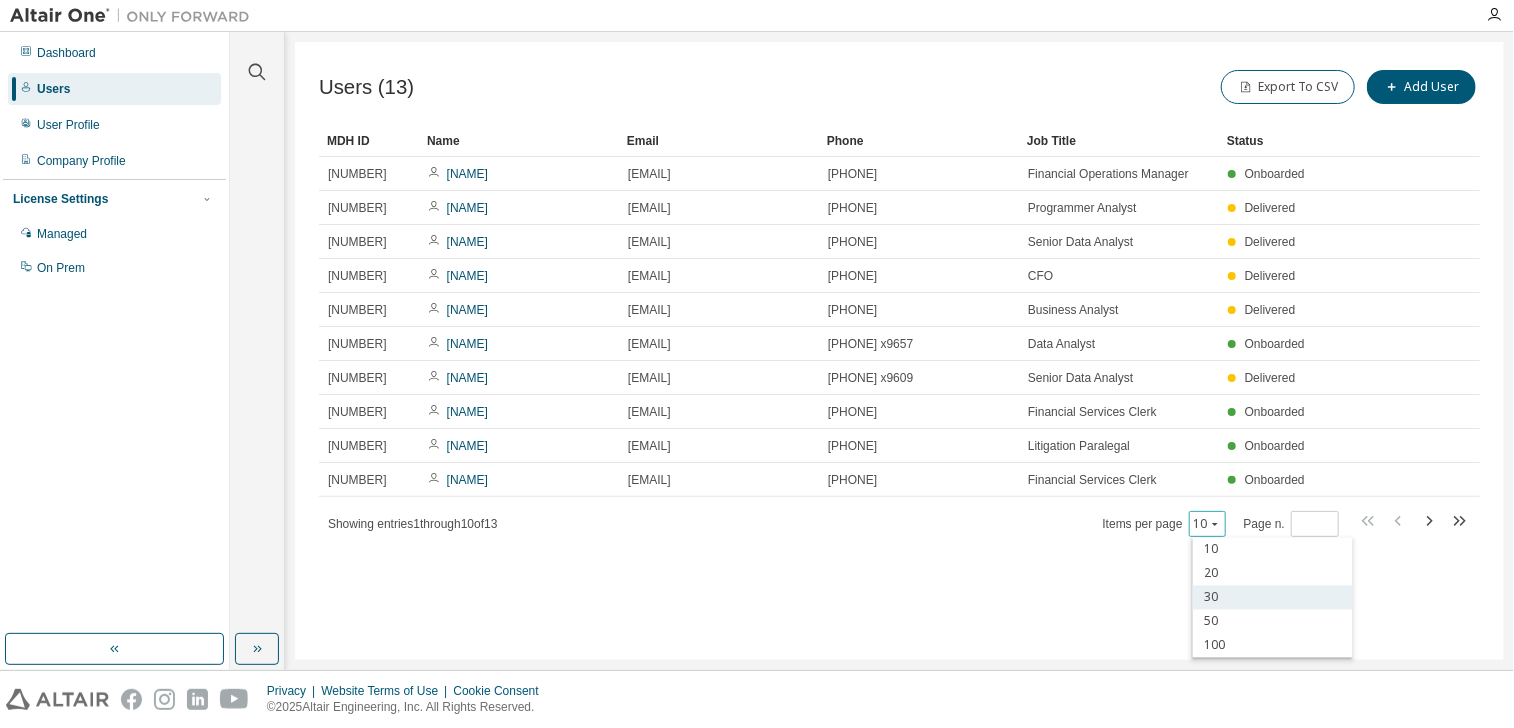 click on "30" at bounding box center [1273, 598] 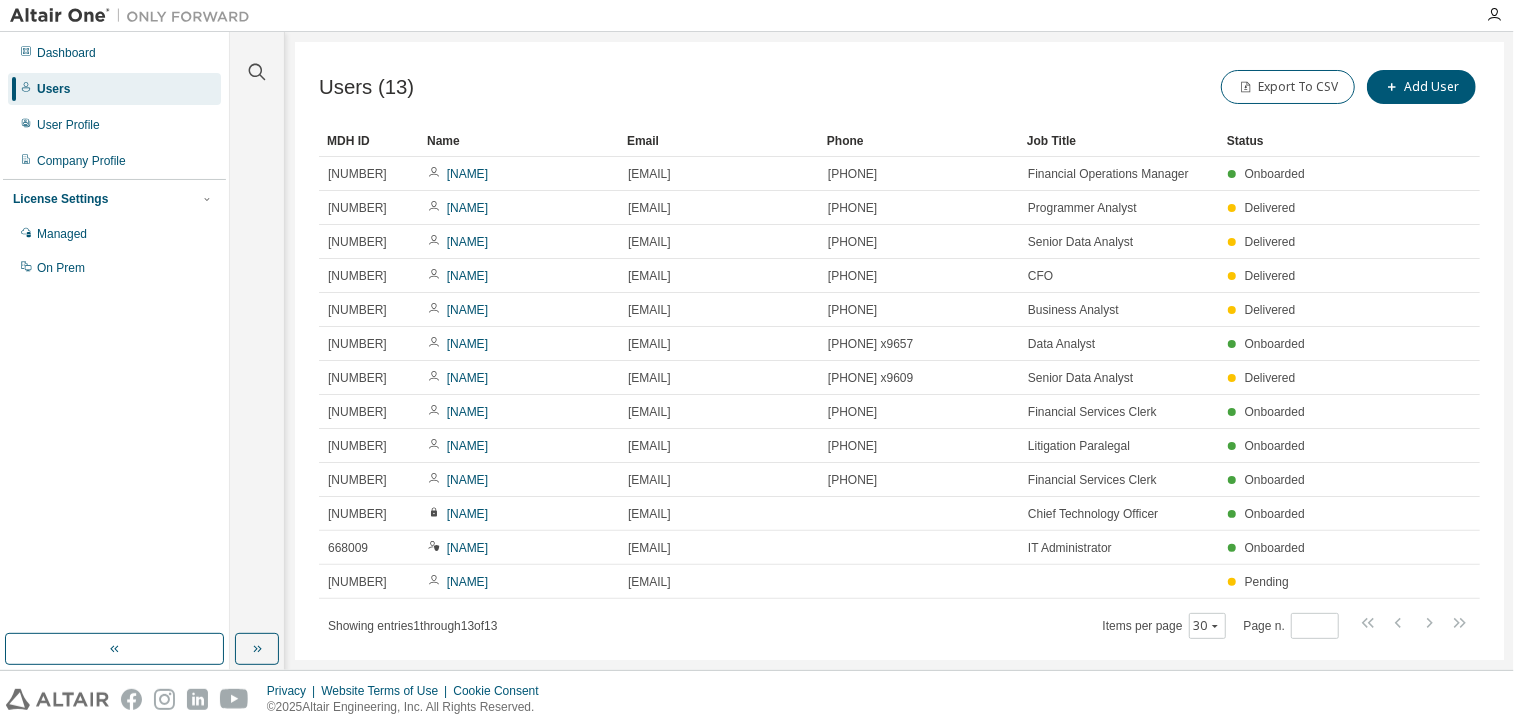 click on "Showing entries  1  through  13  of  13 Items per page 30 Page n. *" at bounding box center (899, 625) 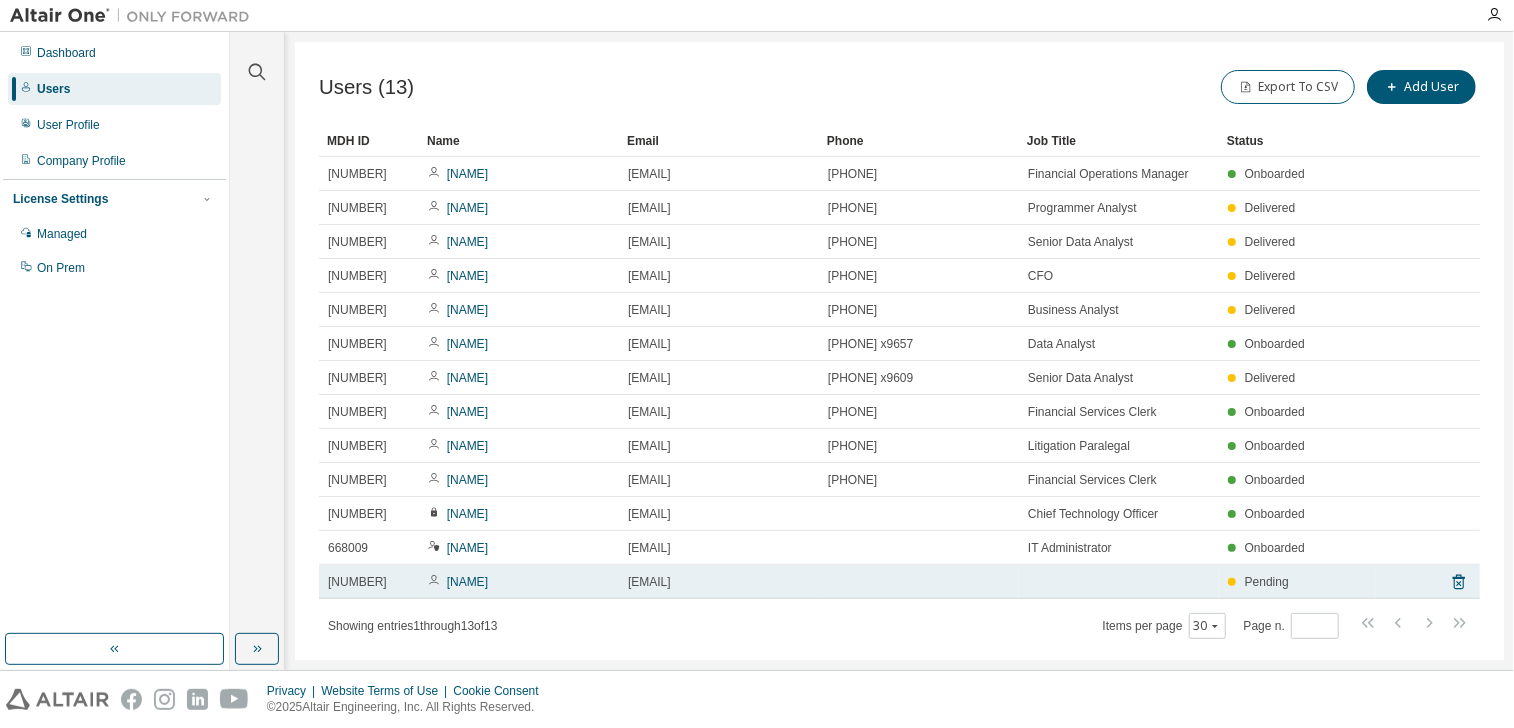 click on "[NAME]" at bounding box center [519, 582] 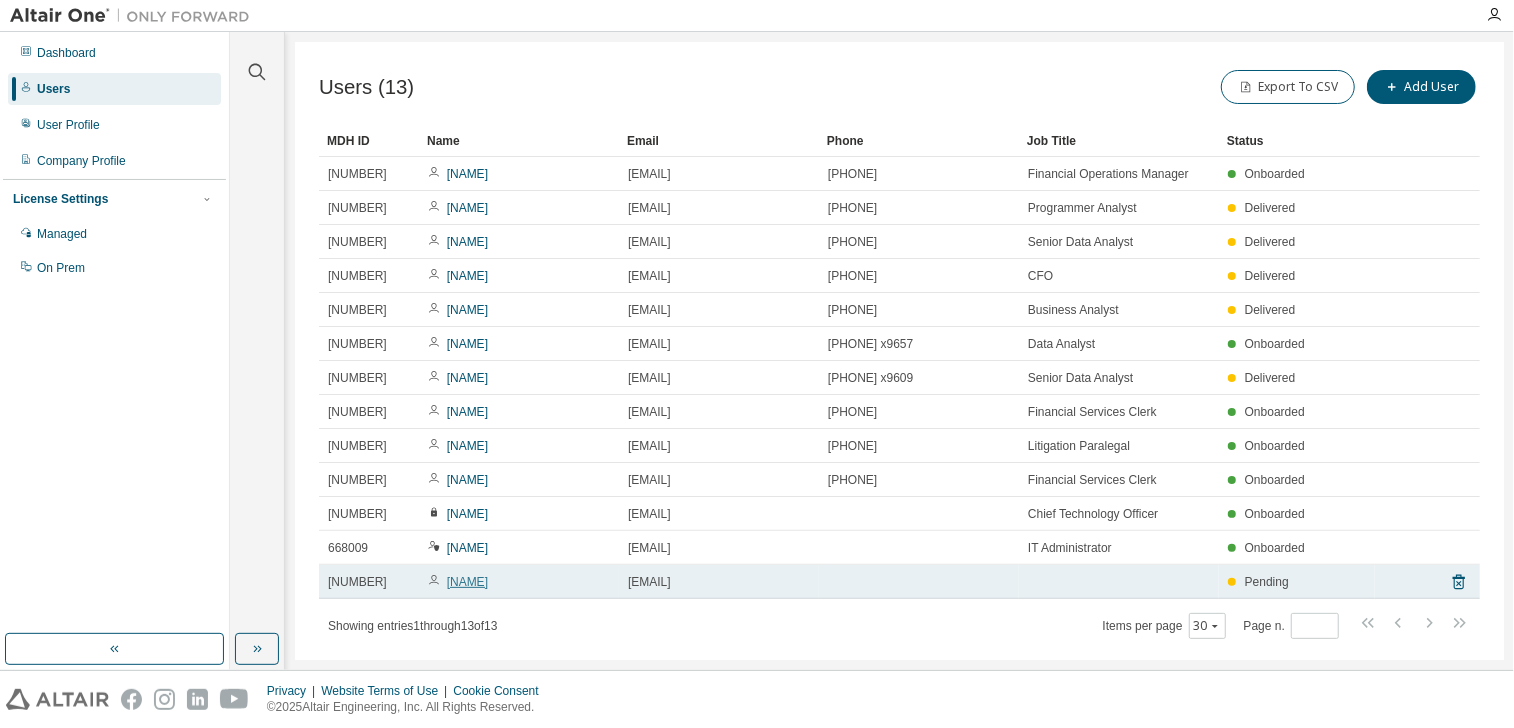 click on "[NAME]" at bounding box center [467, 582] 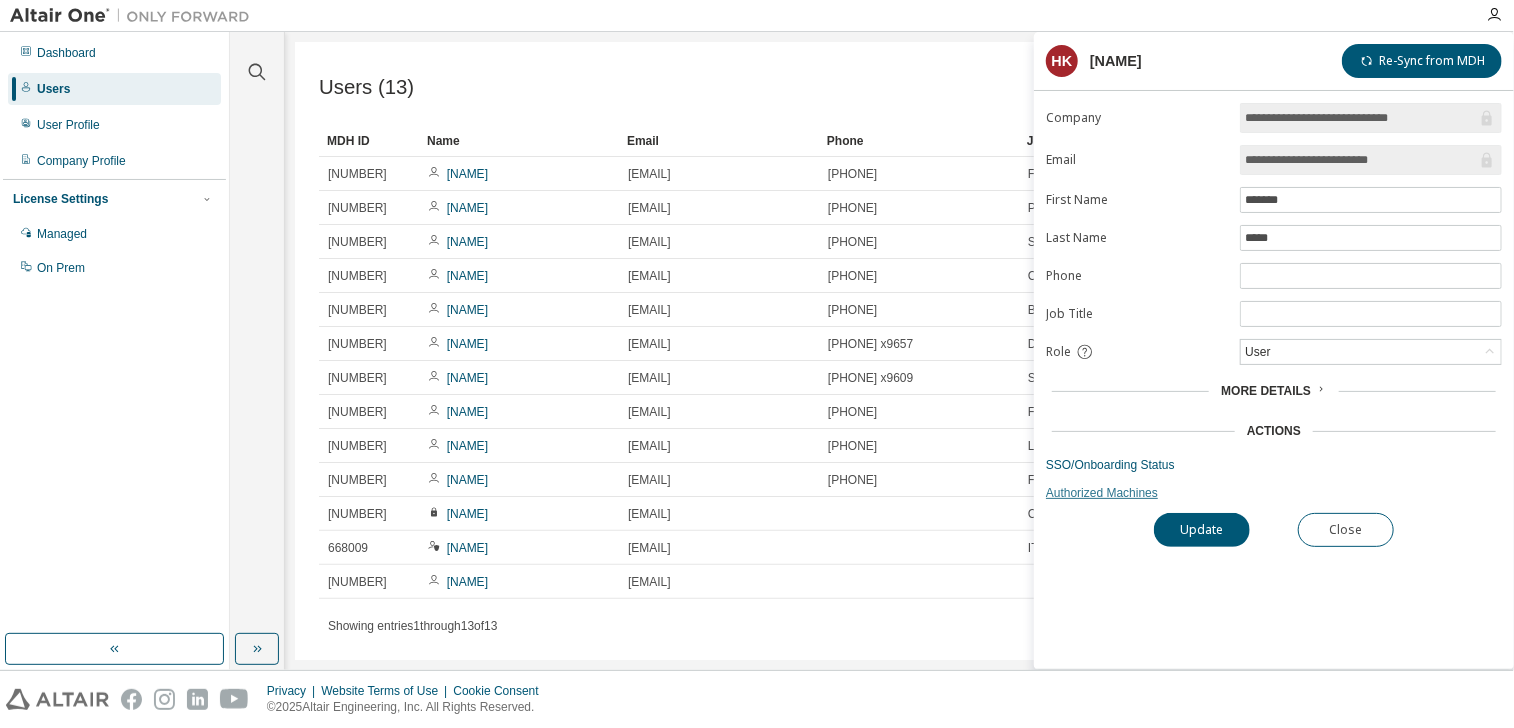 click on "Authorized Machines" at bounding box center [1274, 493] 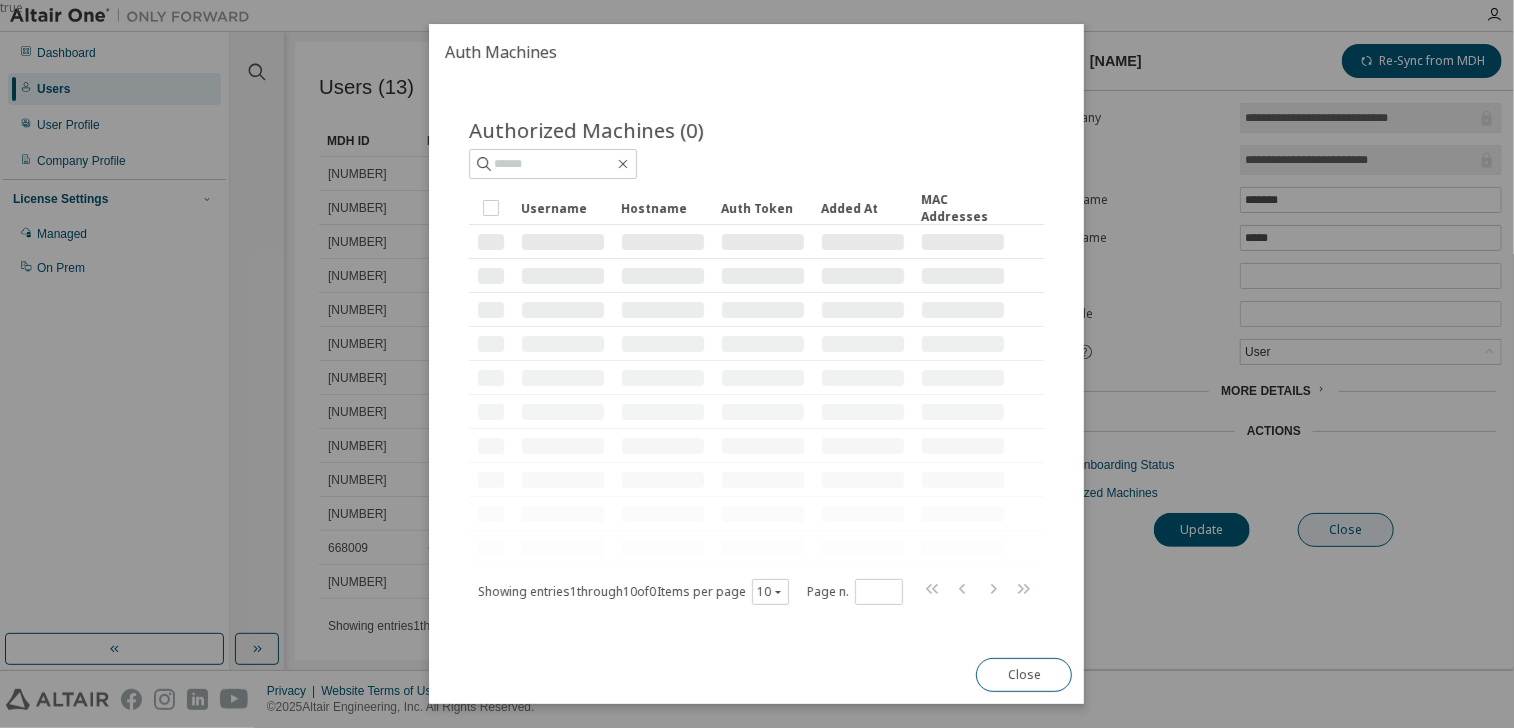 click on "true" at bounding box center (757, 364) 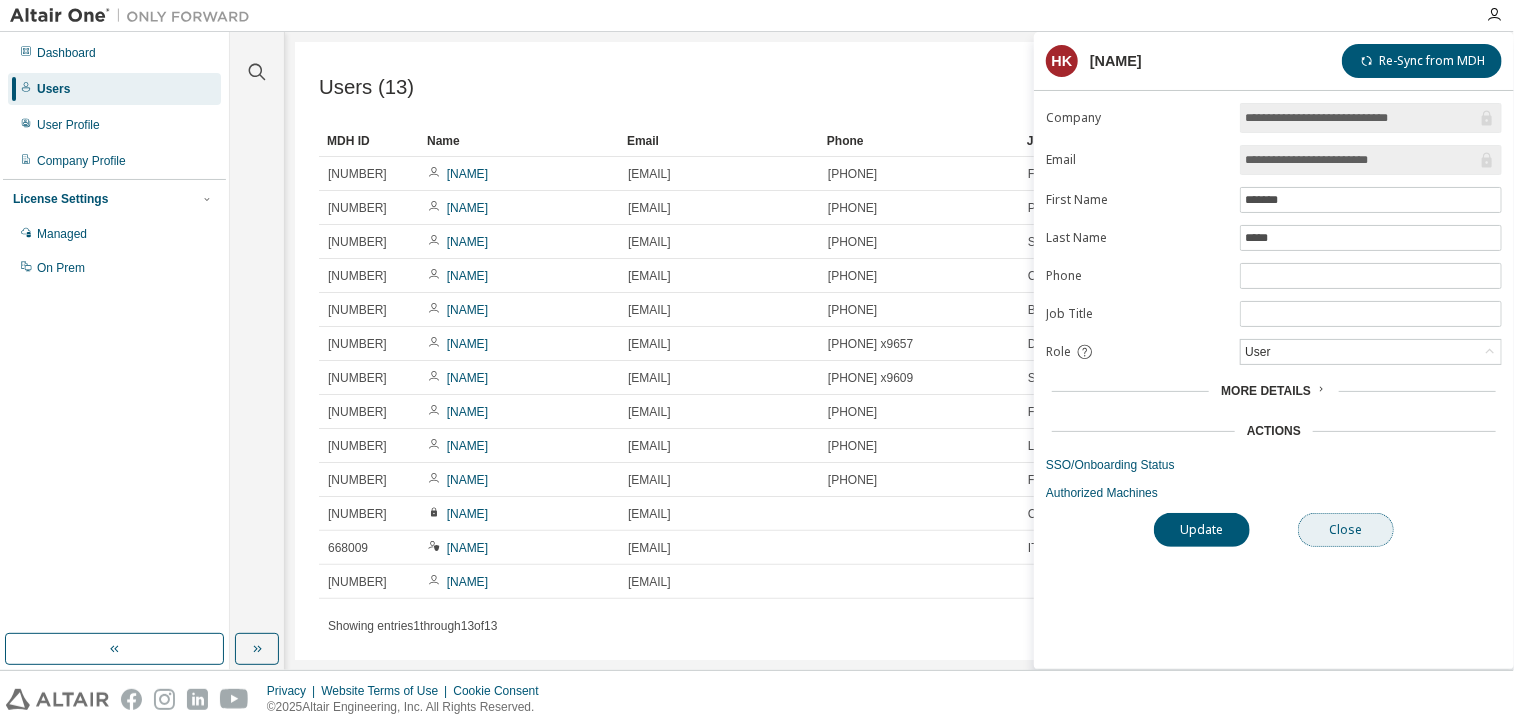 click on "Close" at bounding box center [1346, 530] 